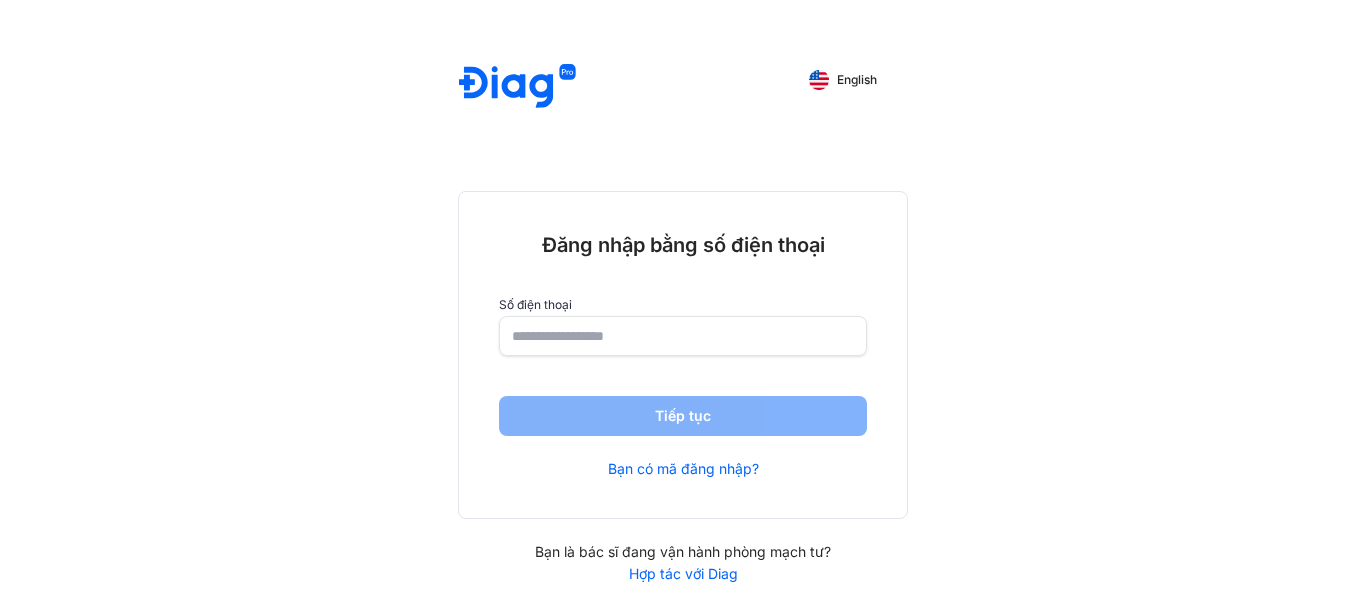 scroll, scrollTop: 0, scrollLeft: 0, axis: both 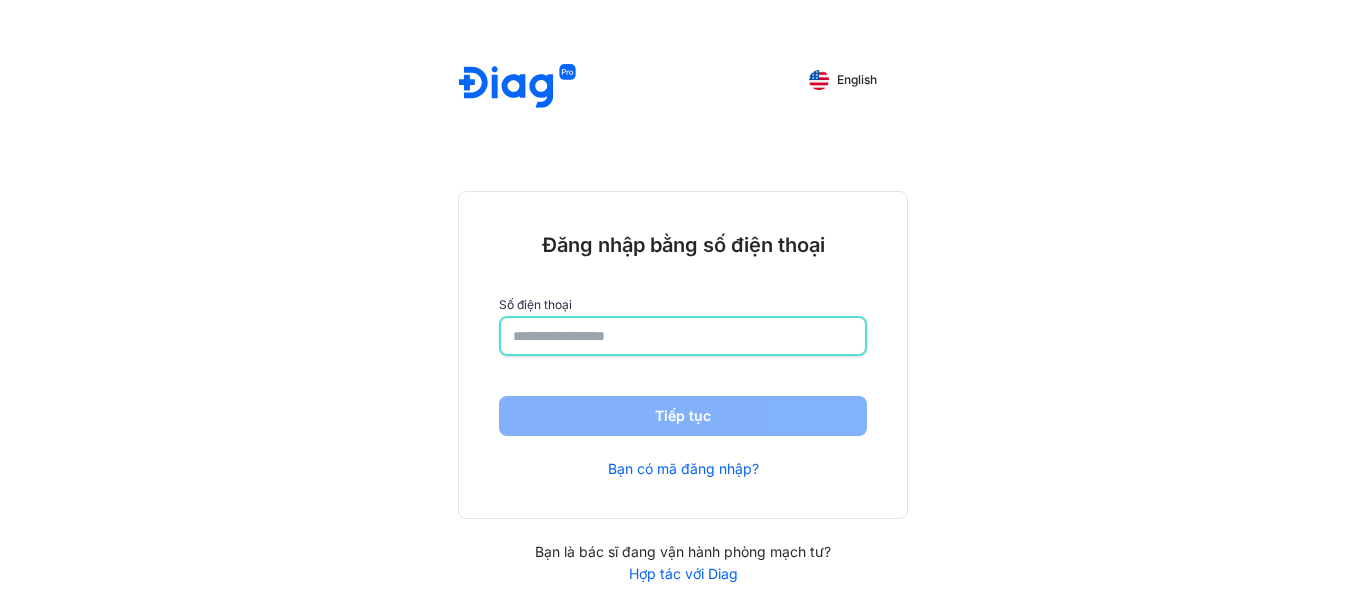 click 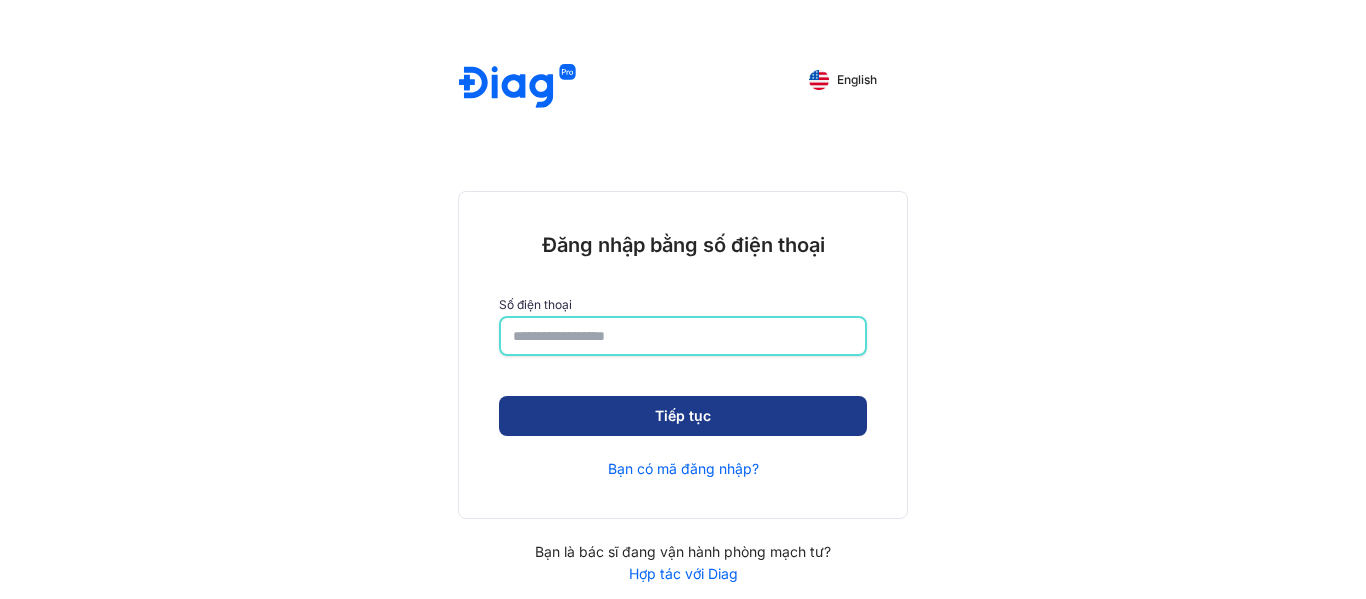 type on "**********" 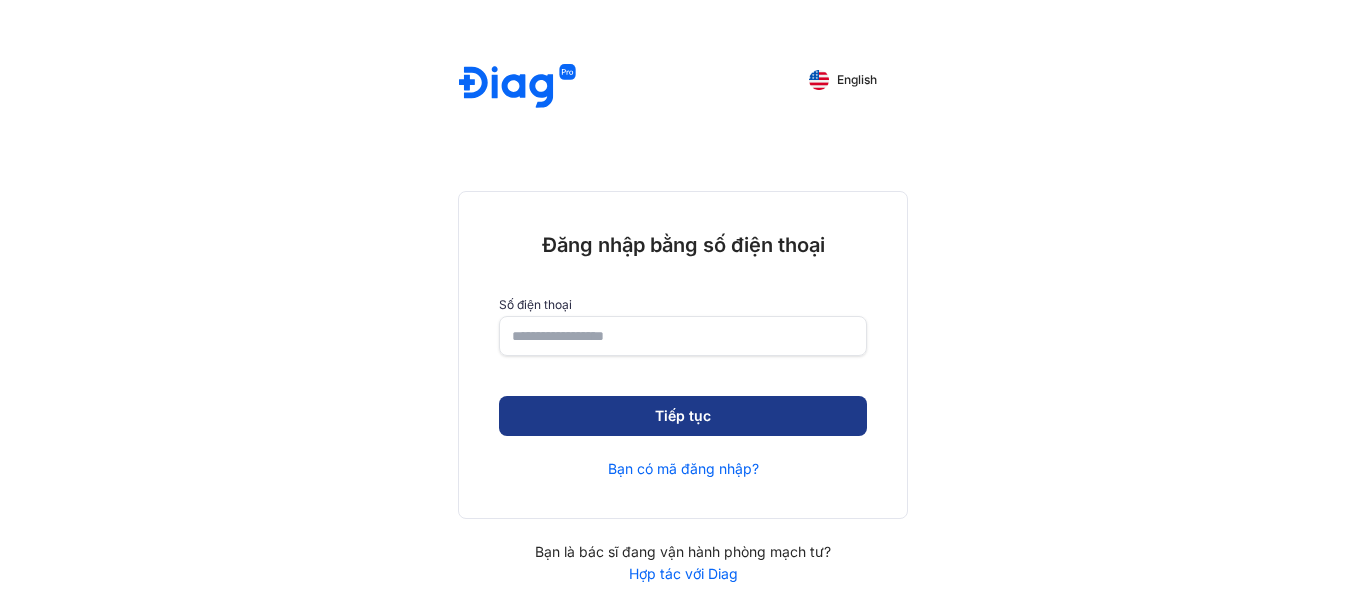 click on "Tiếp tục" at bounding box center [683, 416] 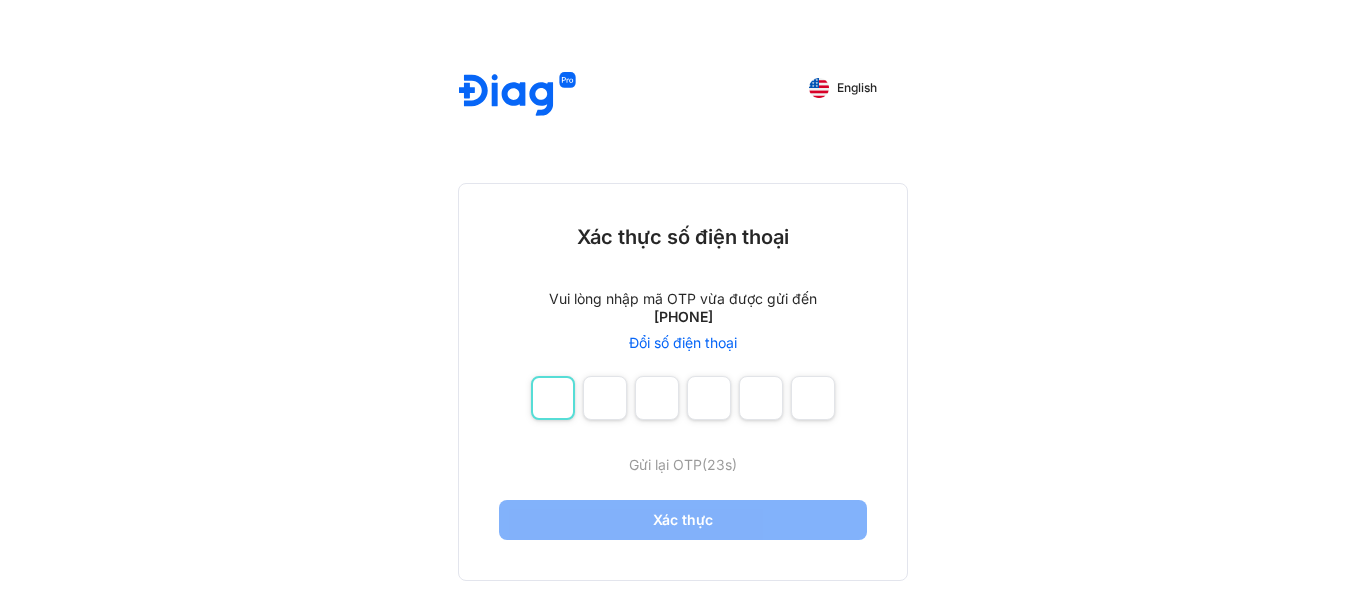 click at bounding box center (553, 398) 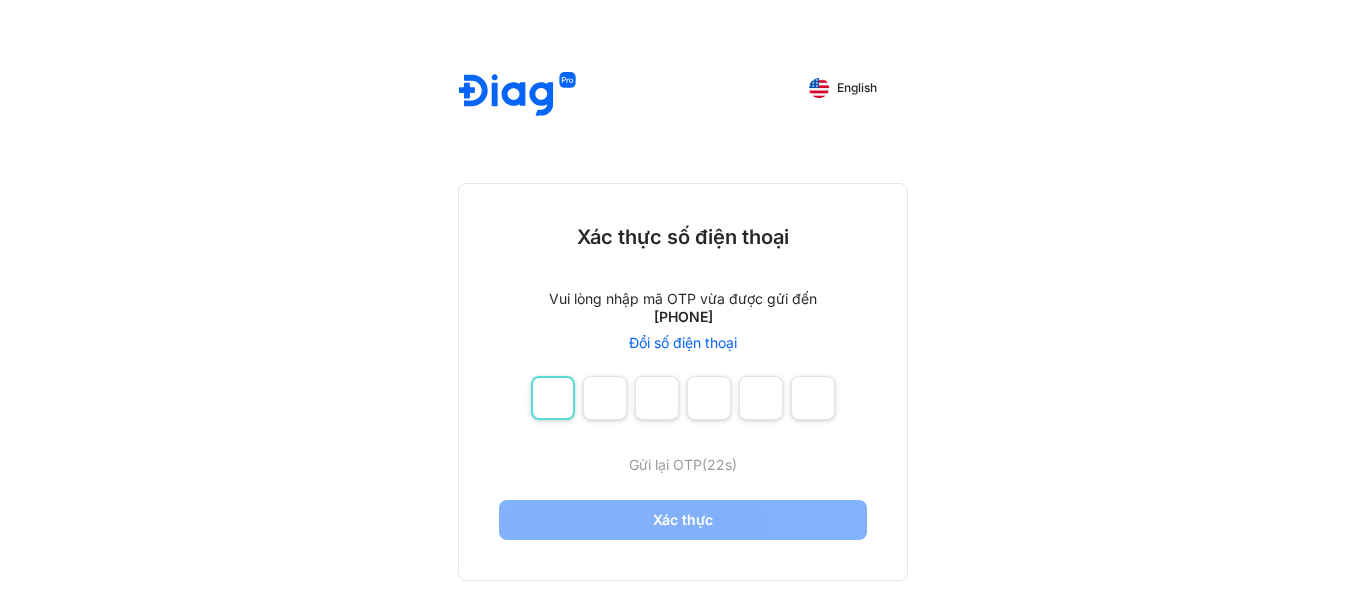 type on "*" 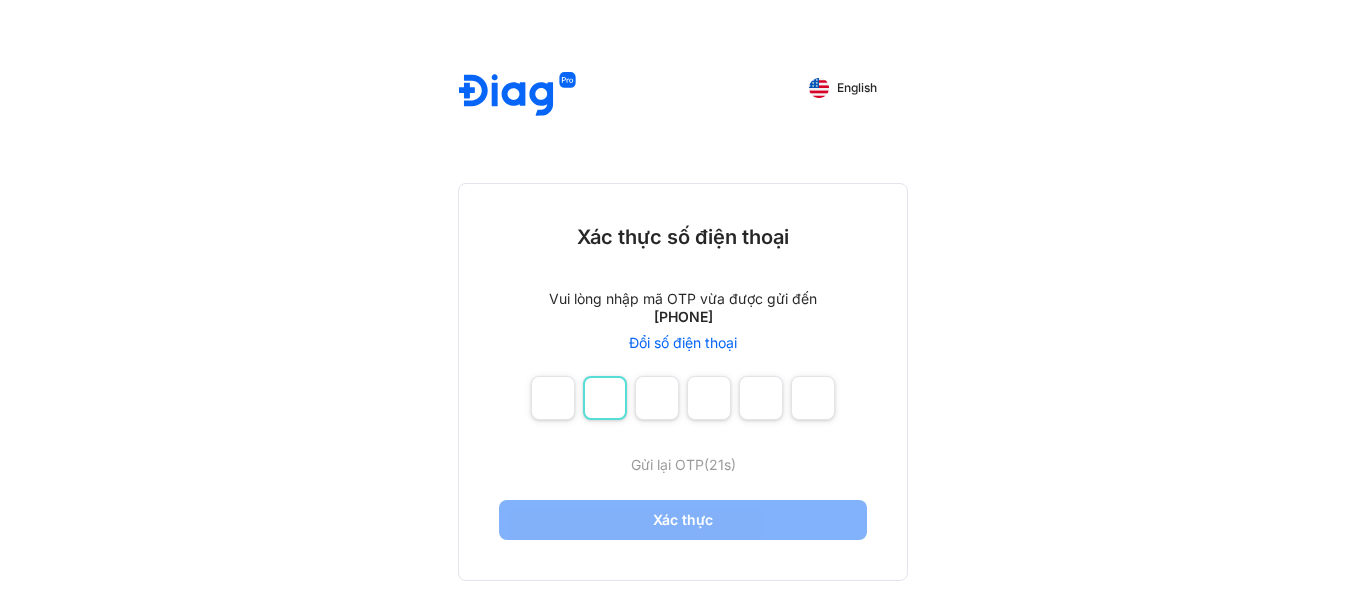 type on "*" 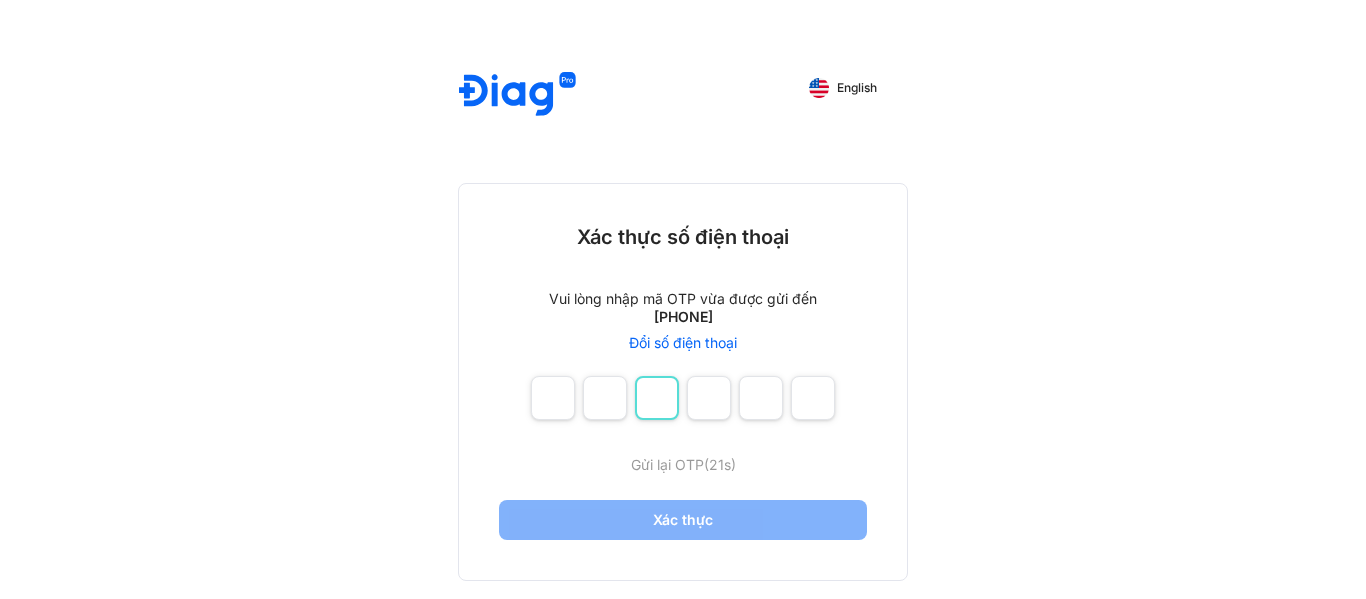 type on "*" 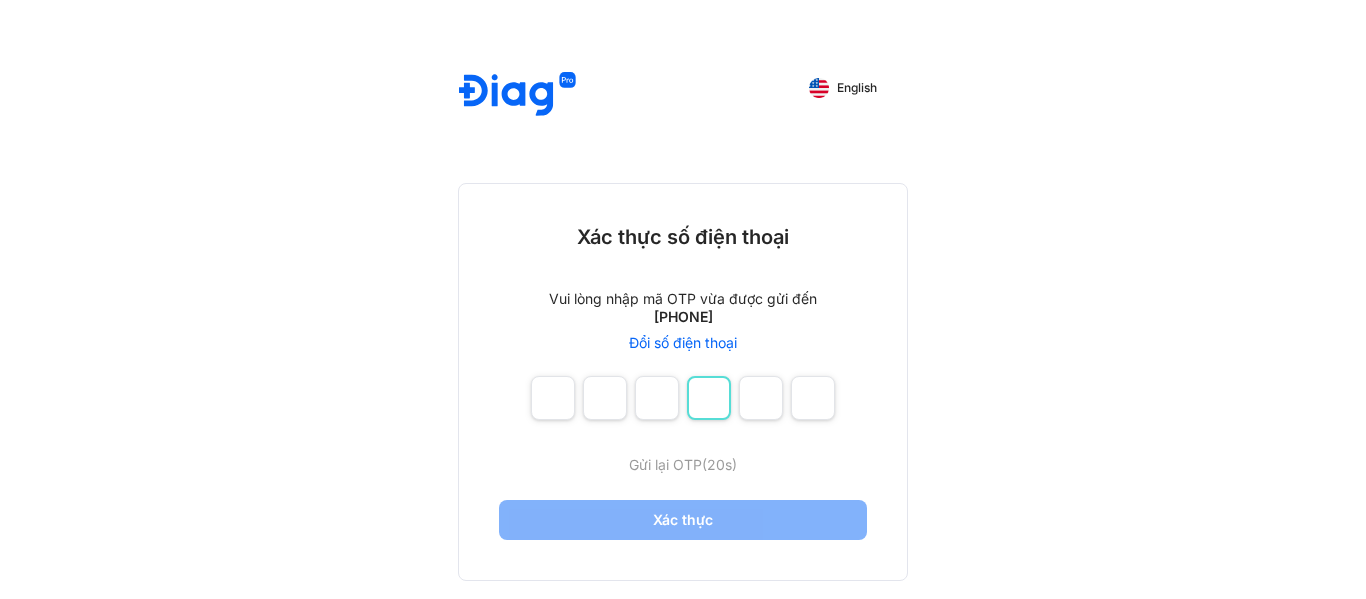 type on "*" 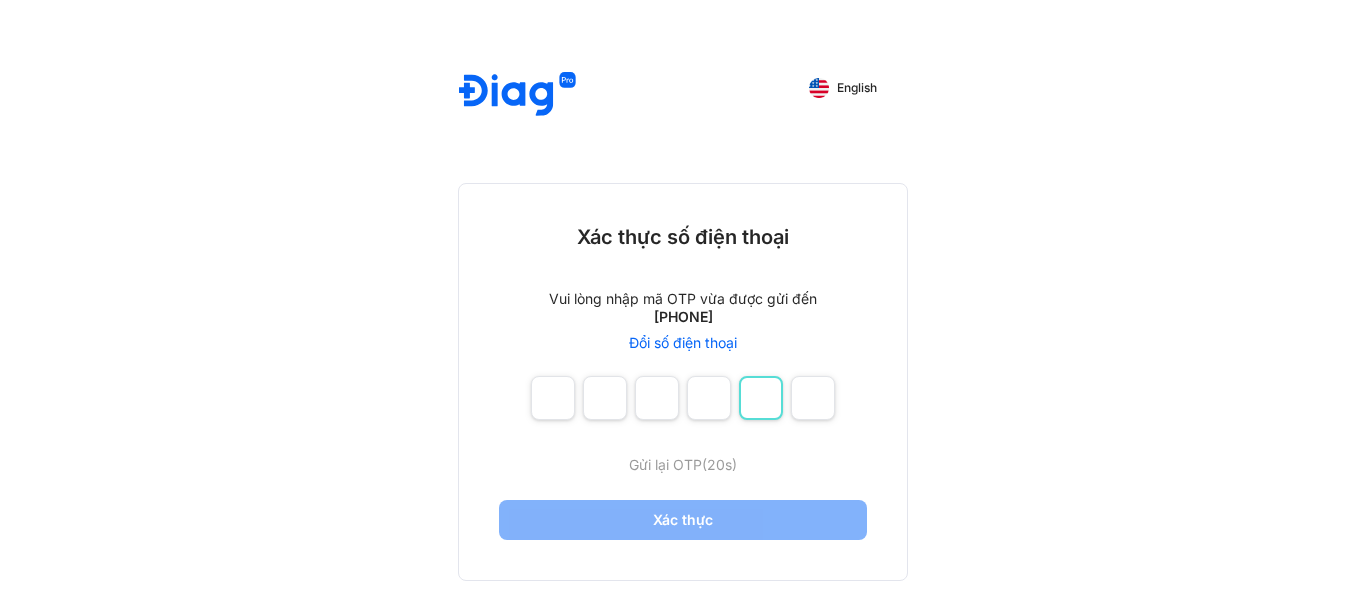 type on "*" 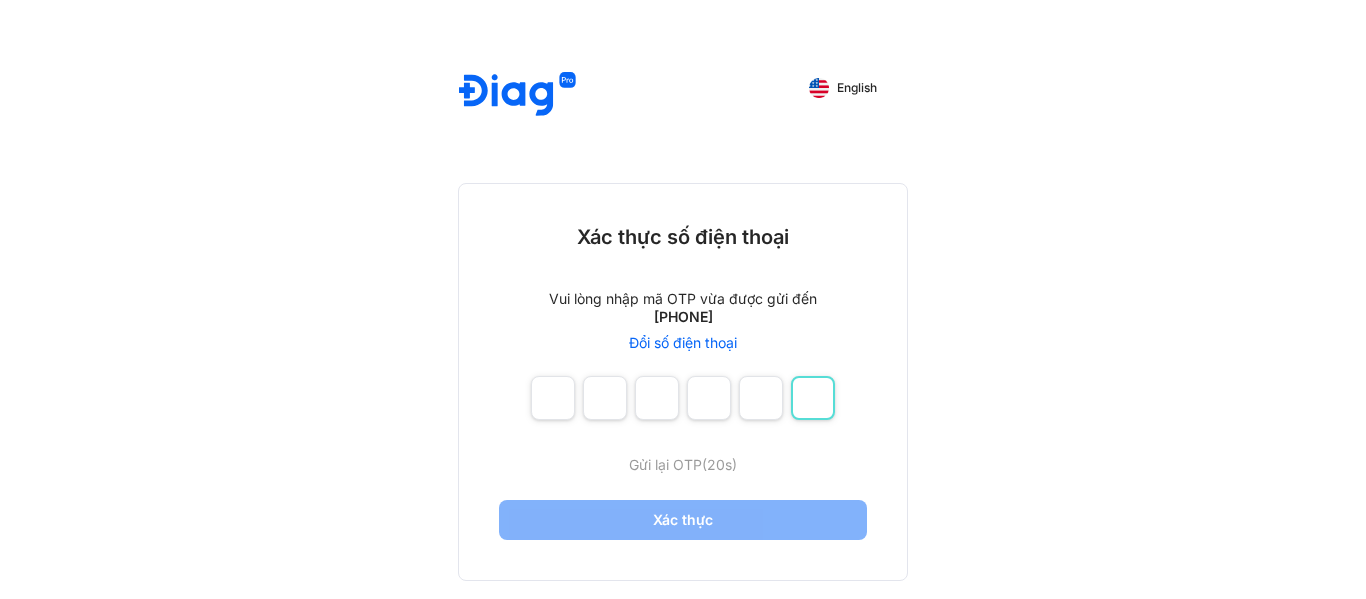 type on "*" 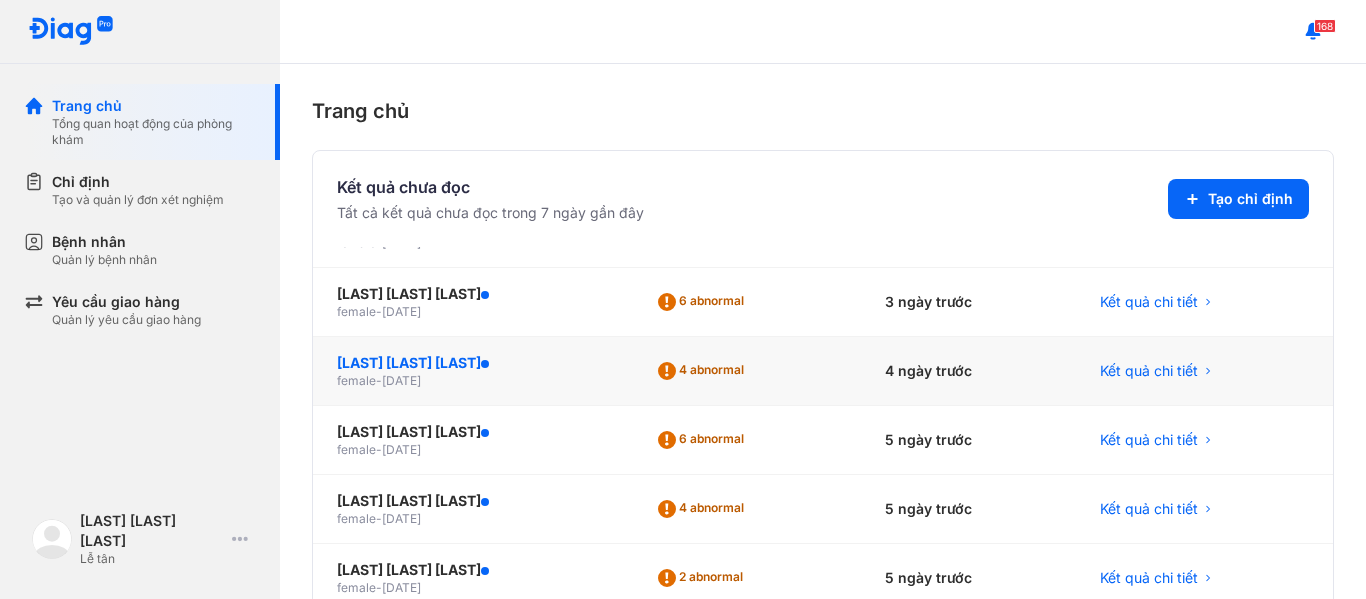 scroll, scrollTop: 224, scrollLeft: 0, axis: vertical 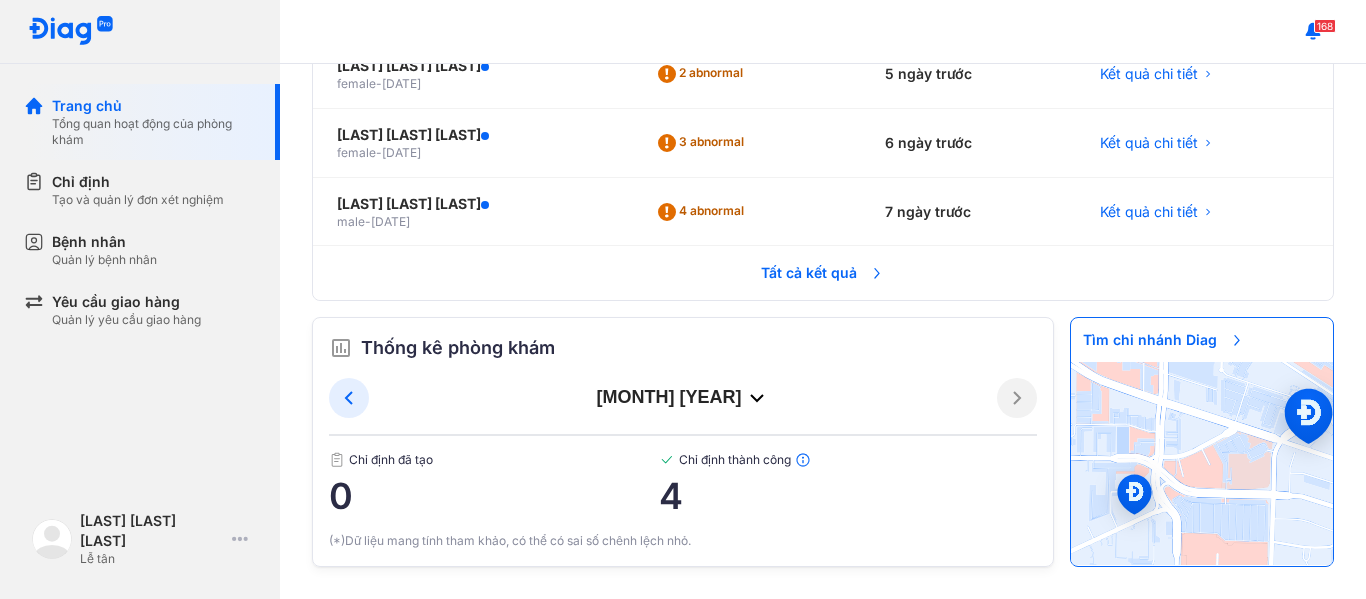 click on "Tất cả kết quả" at bounding box center [823, 273] 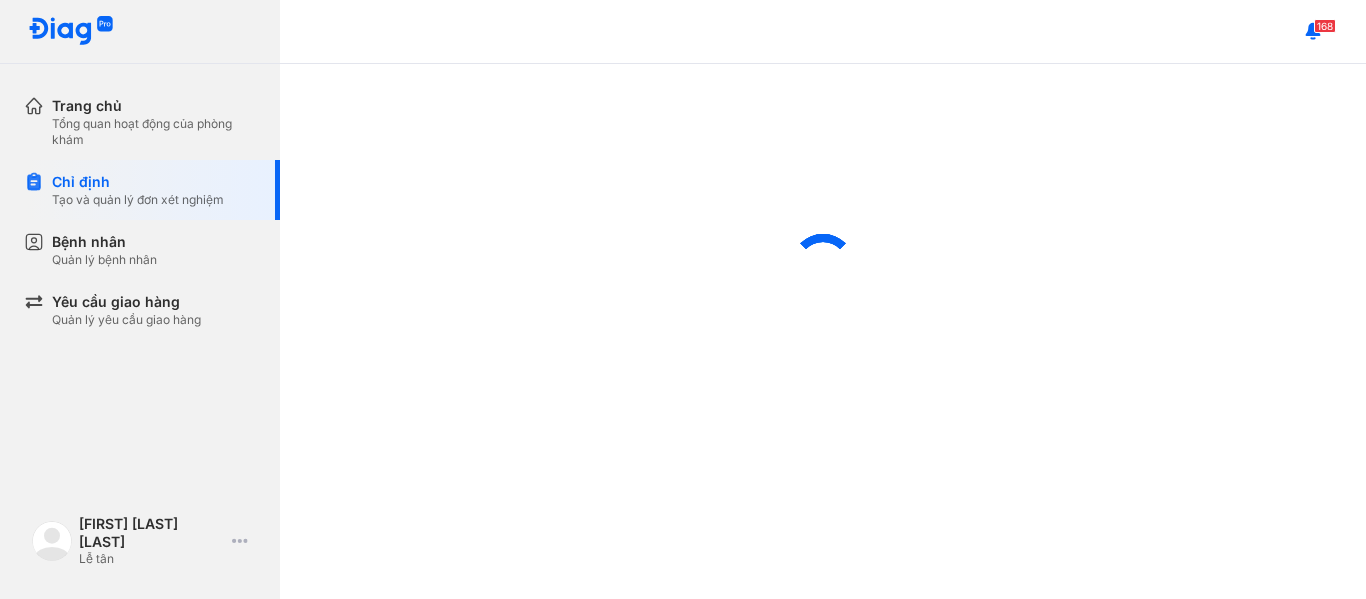 scroll, scrollTop: 0, scrollLeft: 0, axis: both 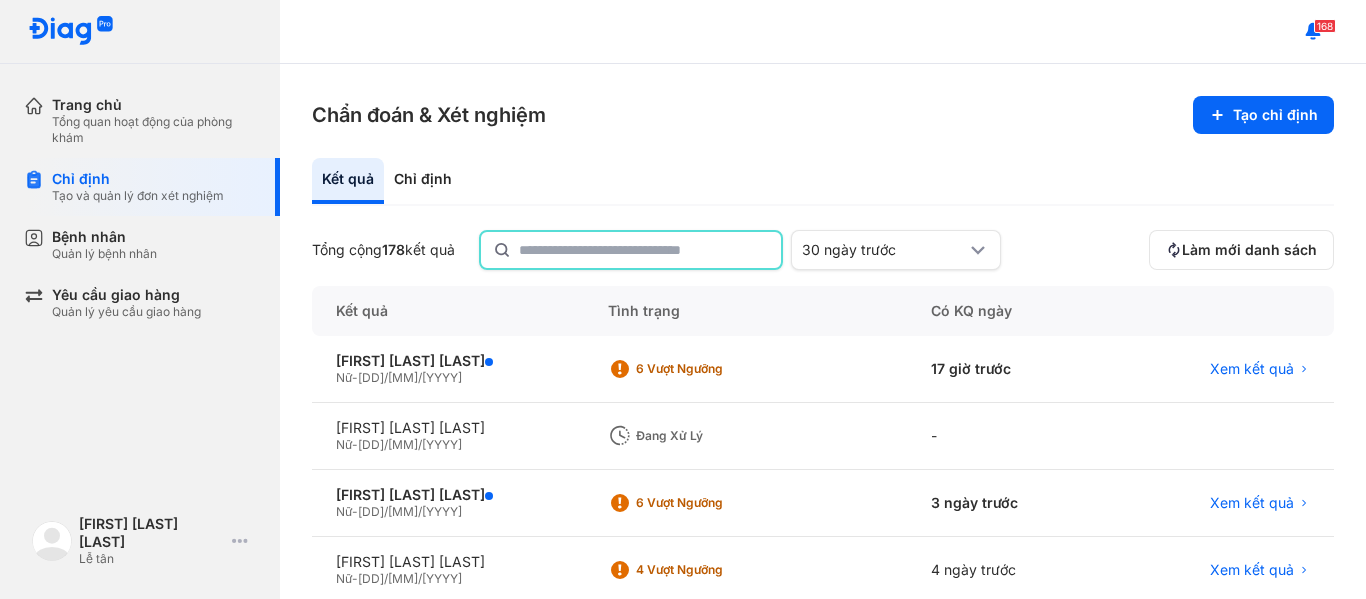 click 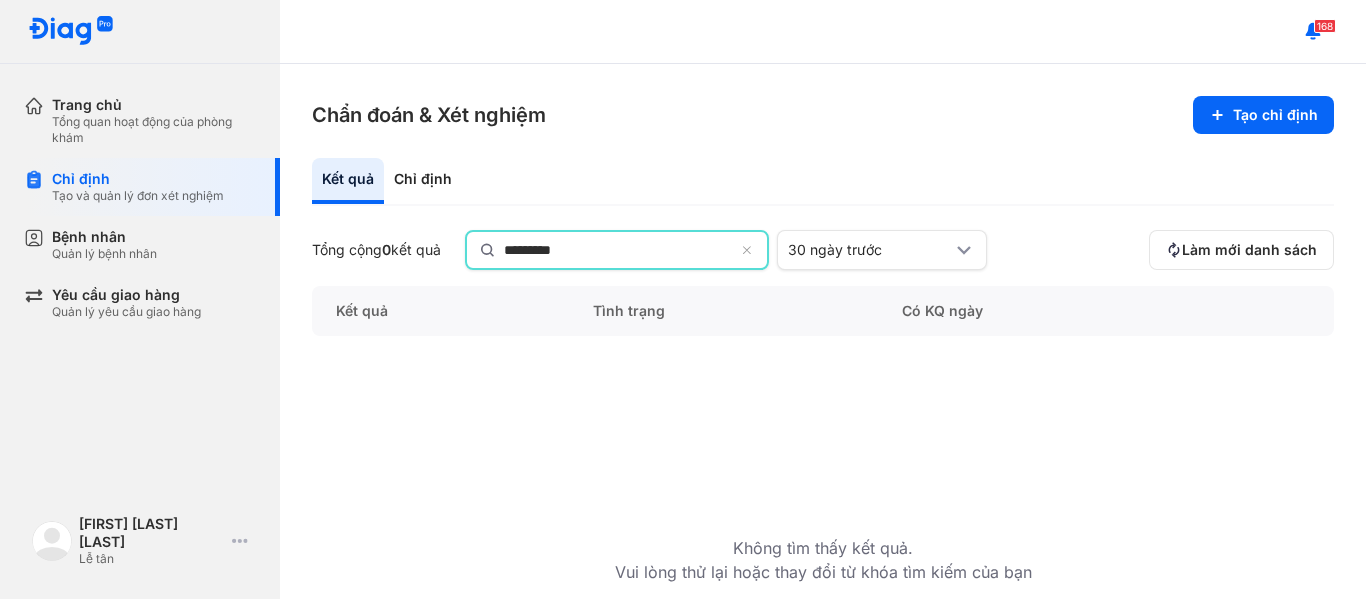 type on "*********" 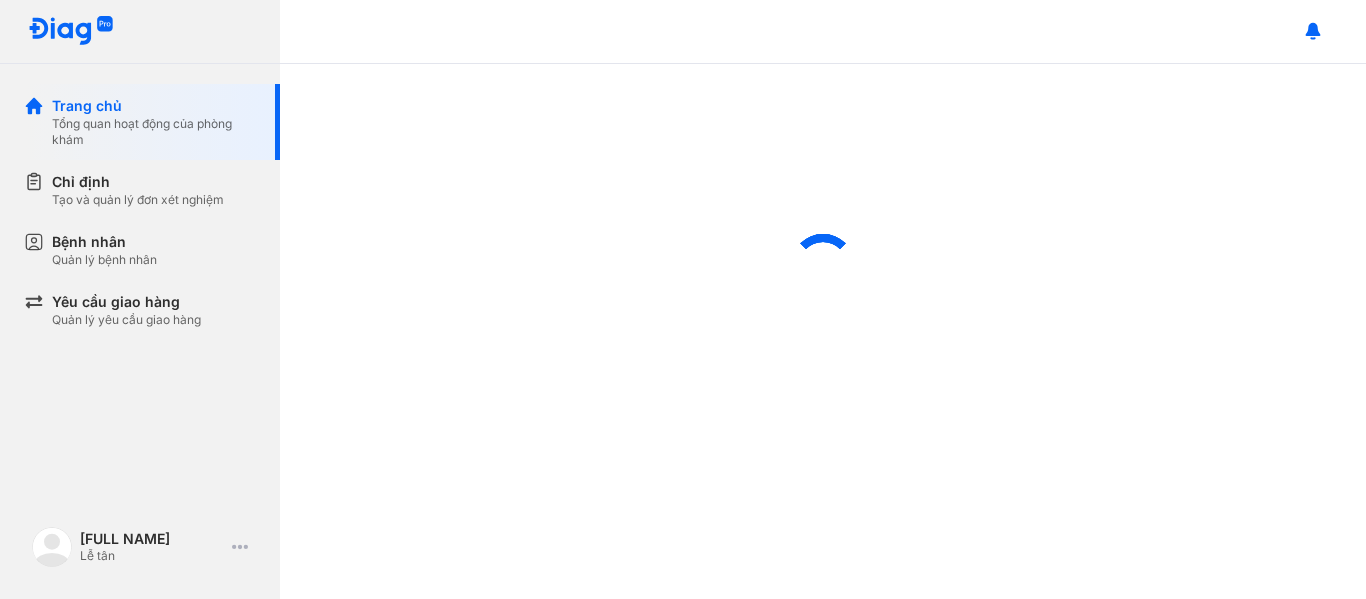 scroll, scrollTop: 0, scrollLeft: 0, axis: both 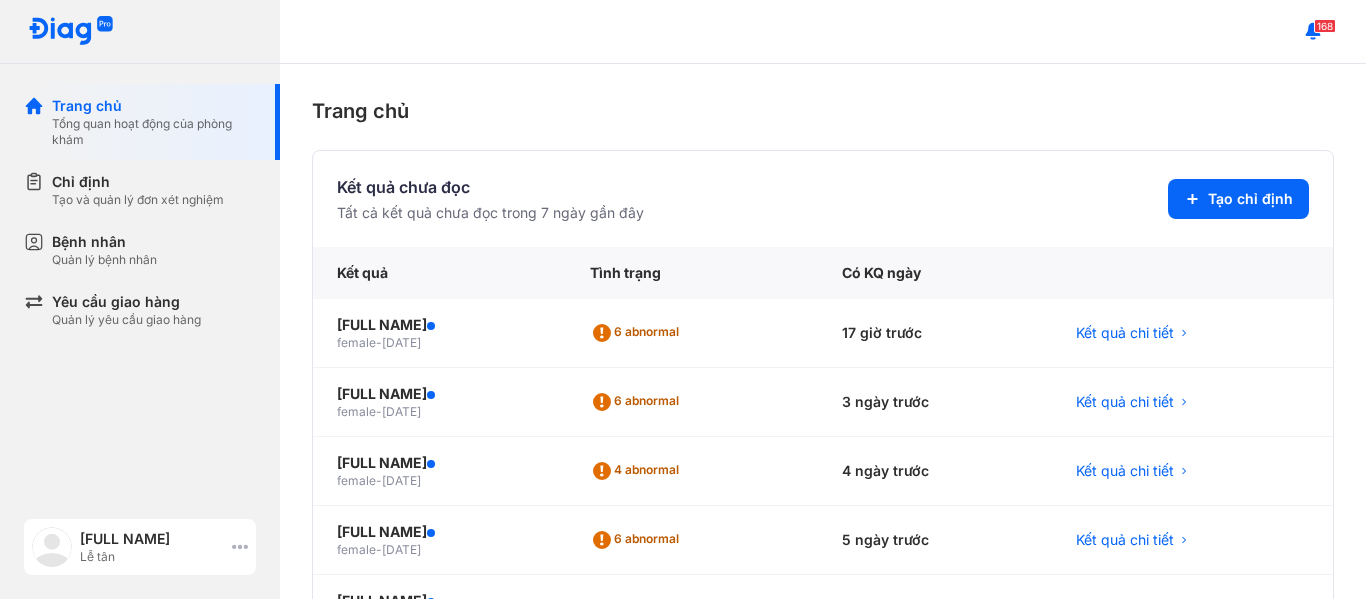 click 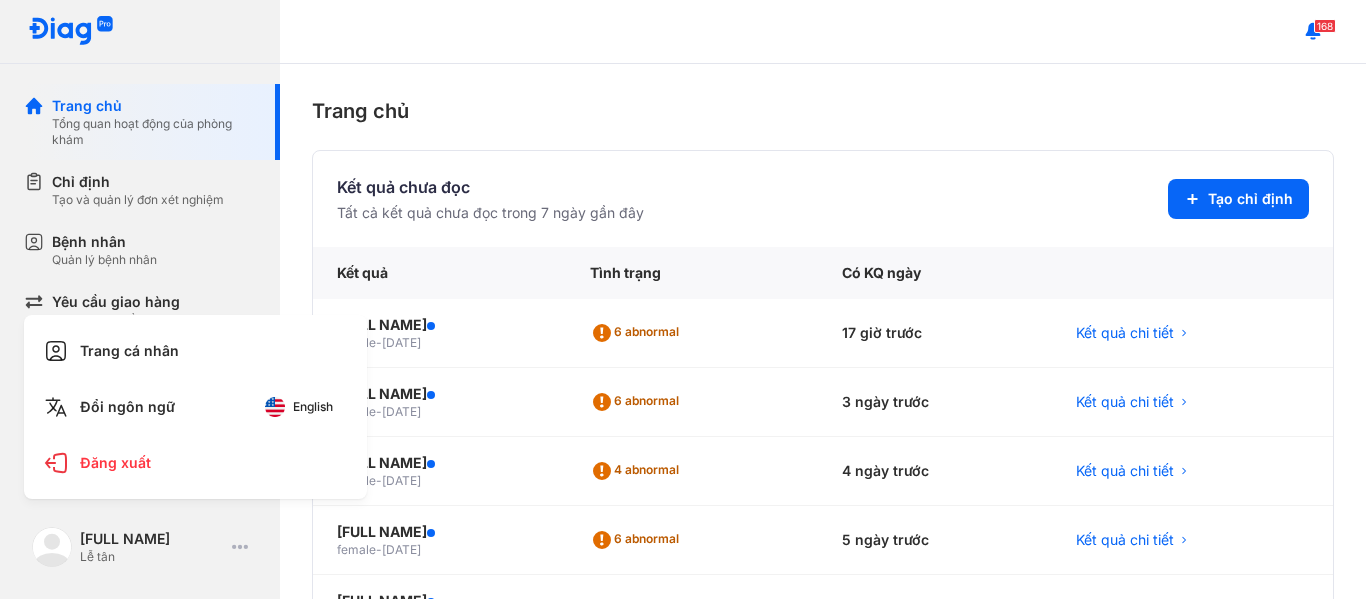 click on "Trang chủ Kết quả chưa đọc Tất cả kết quả chưa đọc trong 7 ngày gần đây Tạo chỉ định Kết quả Tình trạng Có KQ ngày [FULL NAME] female - [DATE] 6 abnormal 17 giờ trước Kết quả chi tiết [FULL NAME] female - [DATE] 6 abnormal 3 ngày trước Kết quả chi tiết [FULL NAME] female - [DATE] 4 abnormal 4 ngày trước Kết quả chi tiết [FULL NAME] female - [DATE] 6 abnormal 5 ngày trước Kết quả chi tiết [FULL NAME] female - [DATE] 4 abnormal 5 ngày trước Kết quả chi tiết [FULL NAME] female - [DATE] 2 abnormal 5 ngày trước Kết quả chi tiết [FULL NAME] female - [DATE] 3 abnormal 6 ngày trước Kết quả chi tiết [FULL NAME] male - [DATE] 4 abnormal 7 ngày trước Kết quả chi tiết Tất cả kết quả tháng 08 2025 0 4" at bounding box center [823, 331] 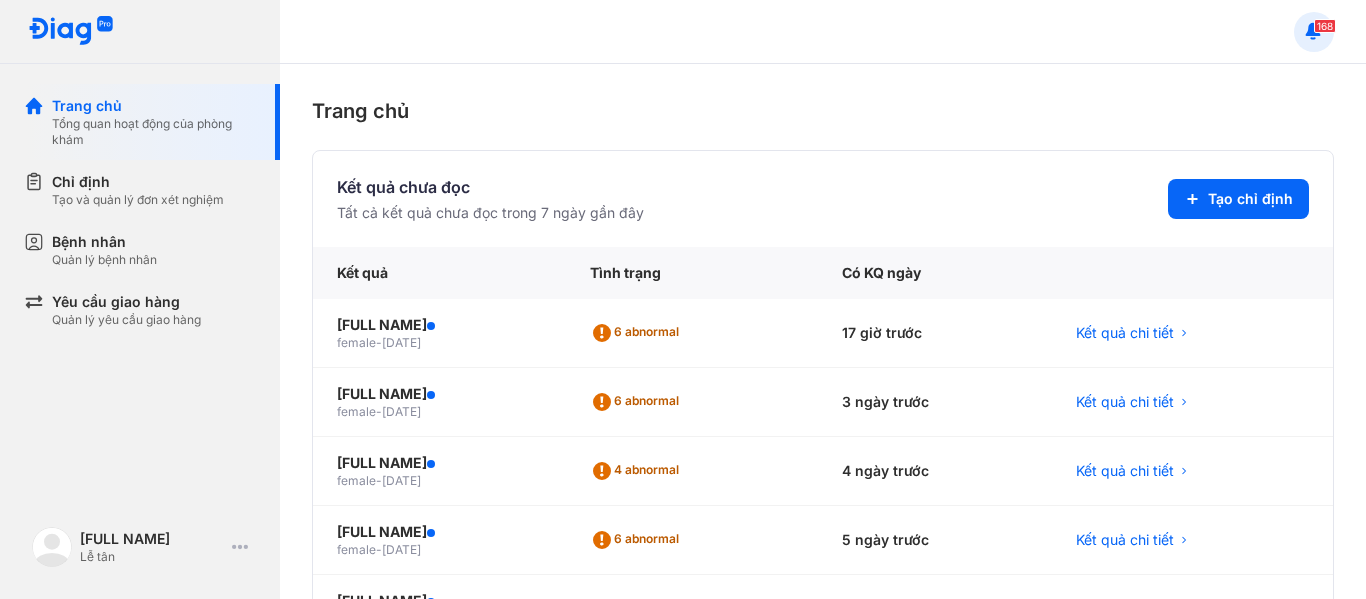 click 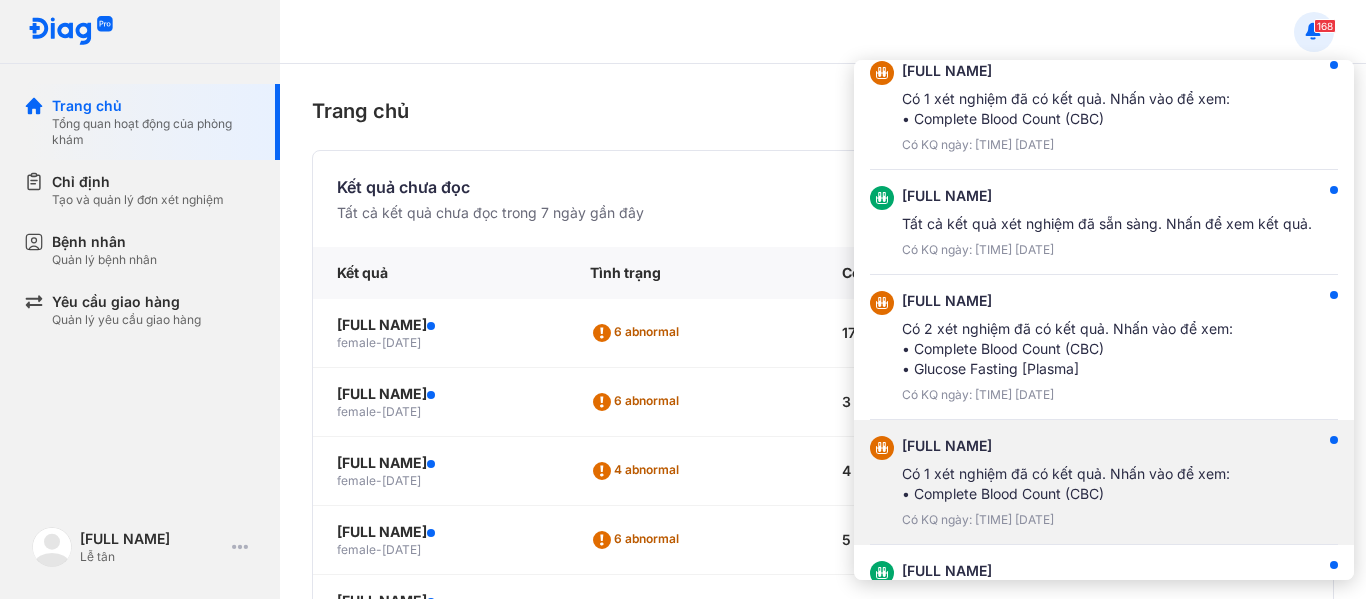 scroll, scrollTop: 1900, scrollLeft: 0, axis: vertical 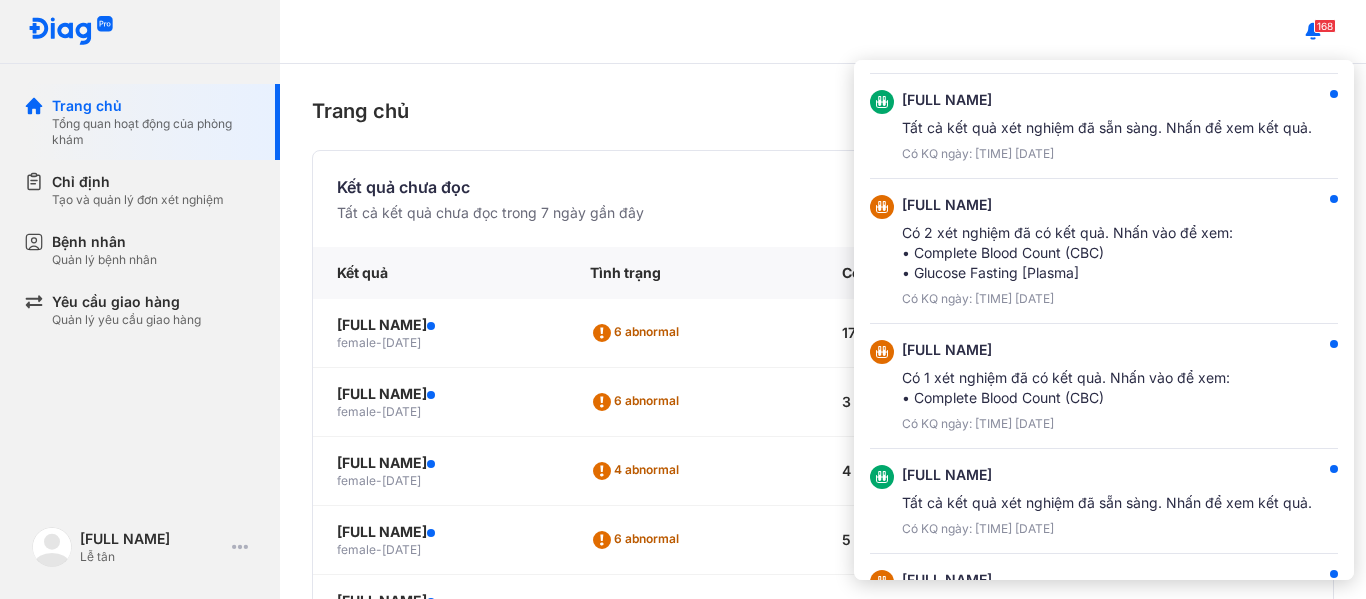 click on "Trang chủ Tổng quan hoạt động của phòng khám Chỉ định Tạo và quản lý đơn xét nghiệm Bệnh nhân Quản lý bệnh nhân Yêu cầu giao hàng Quản lý yêu cầu giao hàng Võ Nguyễn Phương Như Lễ tân  Trang cá nhân  Đổi ngôn ngữ  English  Đăng xuất" at bounding box center (140, 299) 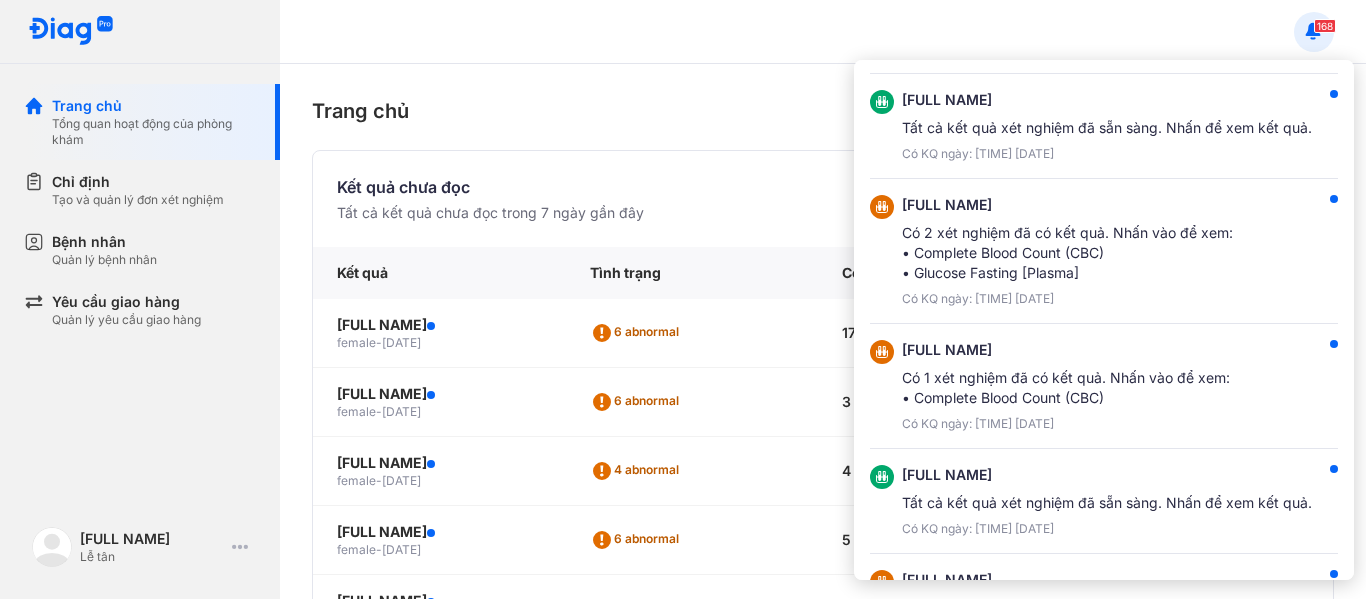 click at bounding box center [683, 299] 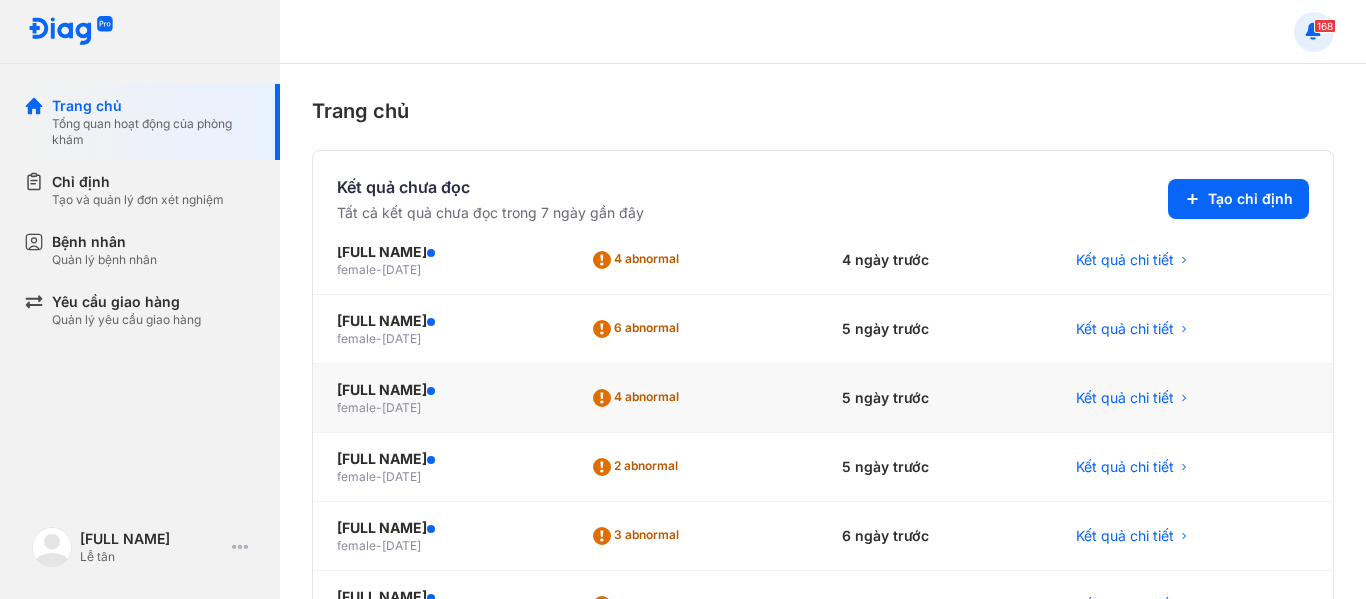 scroll, scrollTop: 224, scrollLeft: 0, axis: vertical 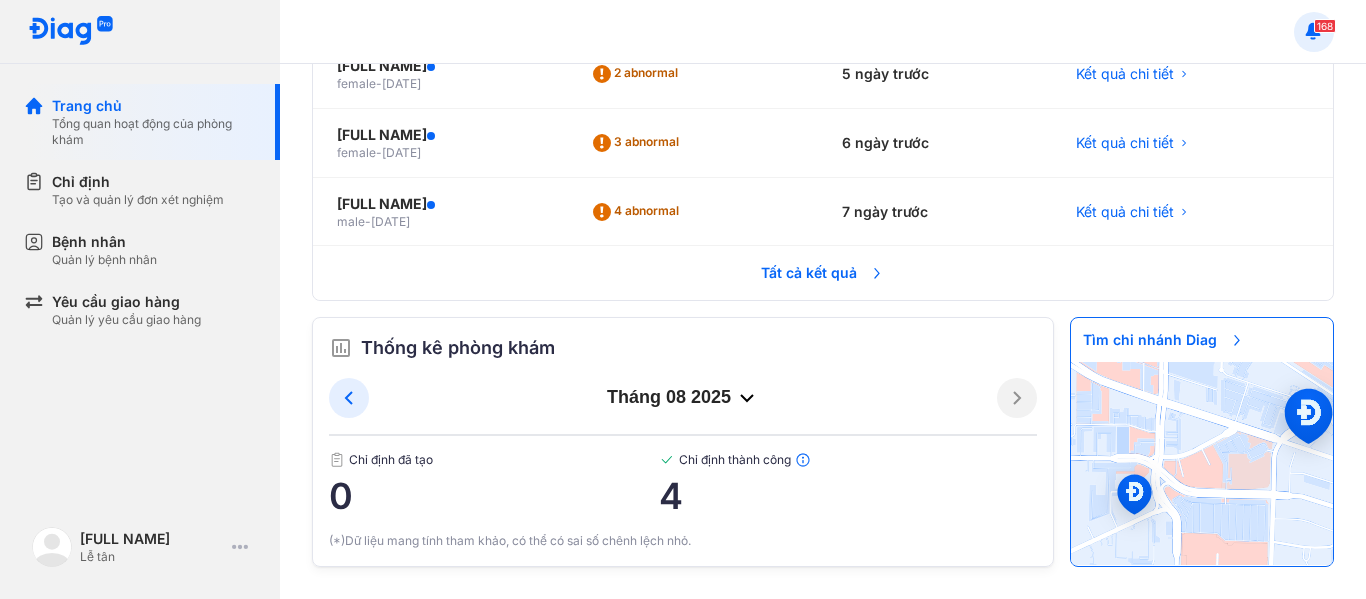 click on "Tất cả kết quả" at bounding box center (823, 273) 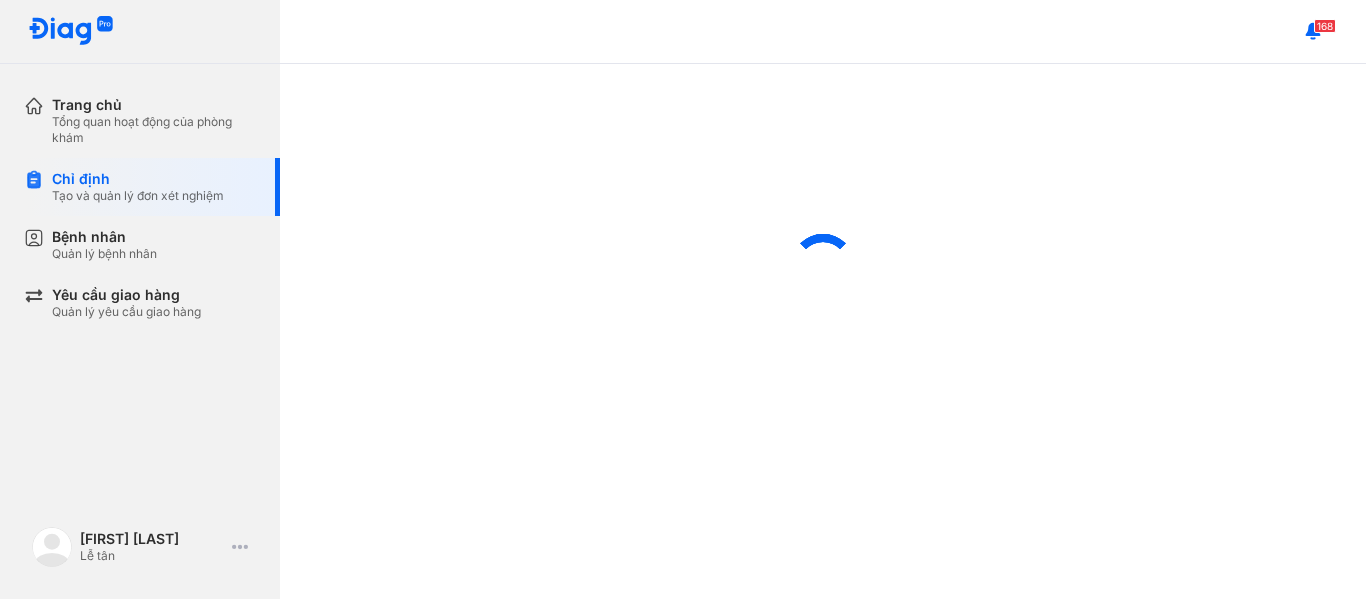 scroll, scrollTop: 0, scrollLeft: 0, axis: both 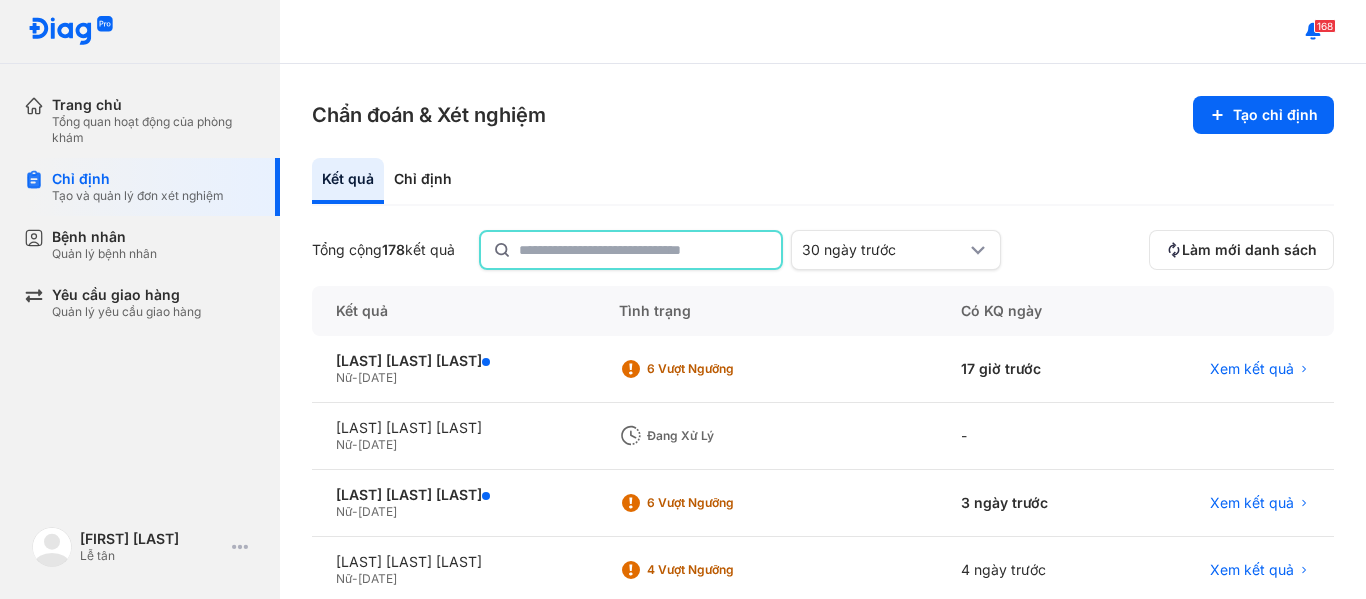 click 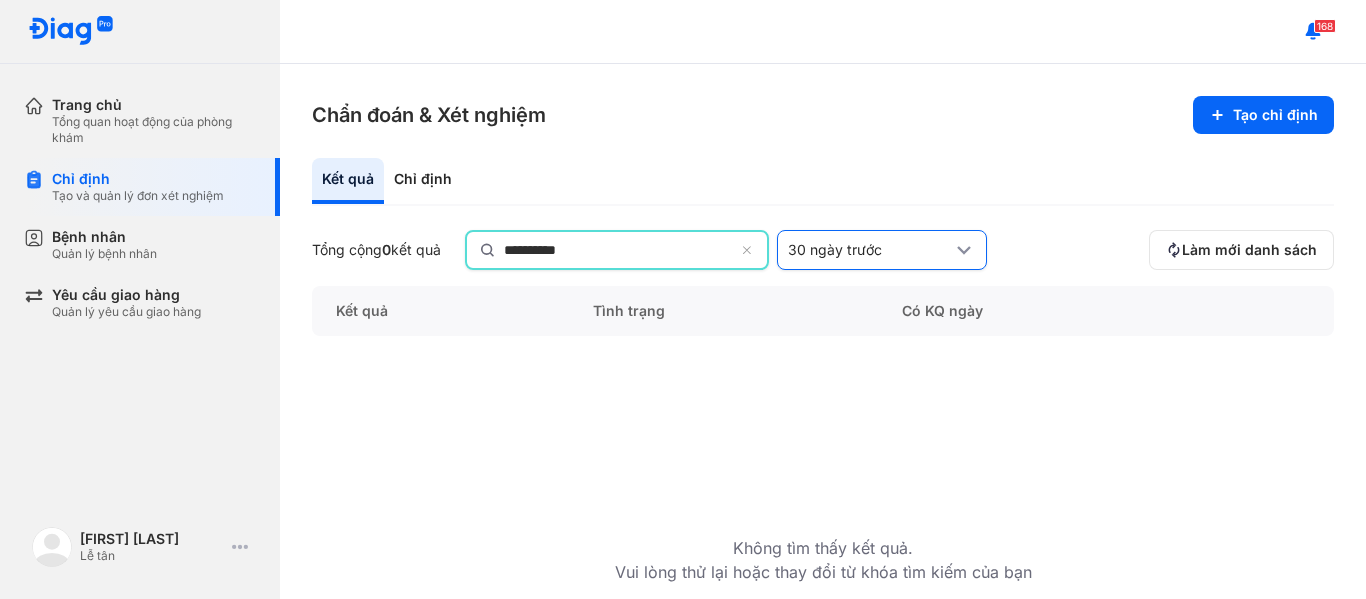 type on "**********" 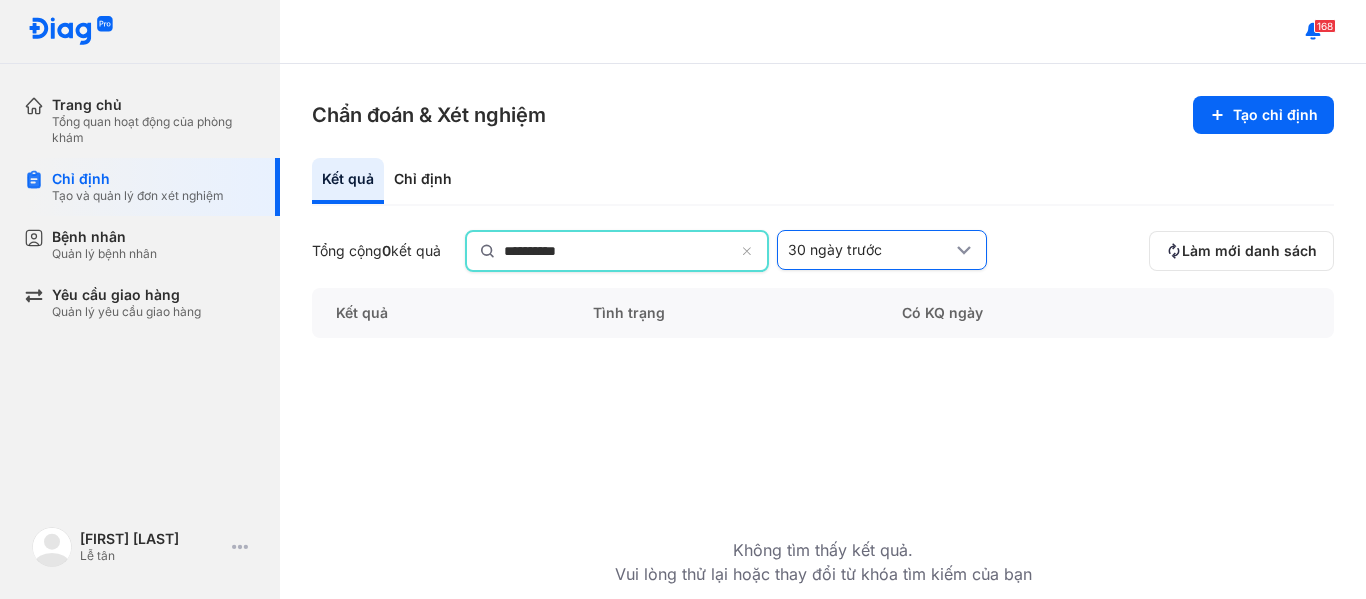 click on "30 ngày trước" at bounding box center (870, 250) 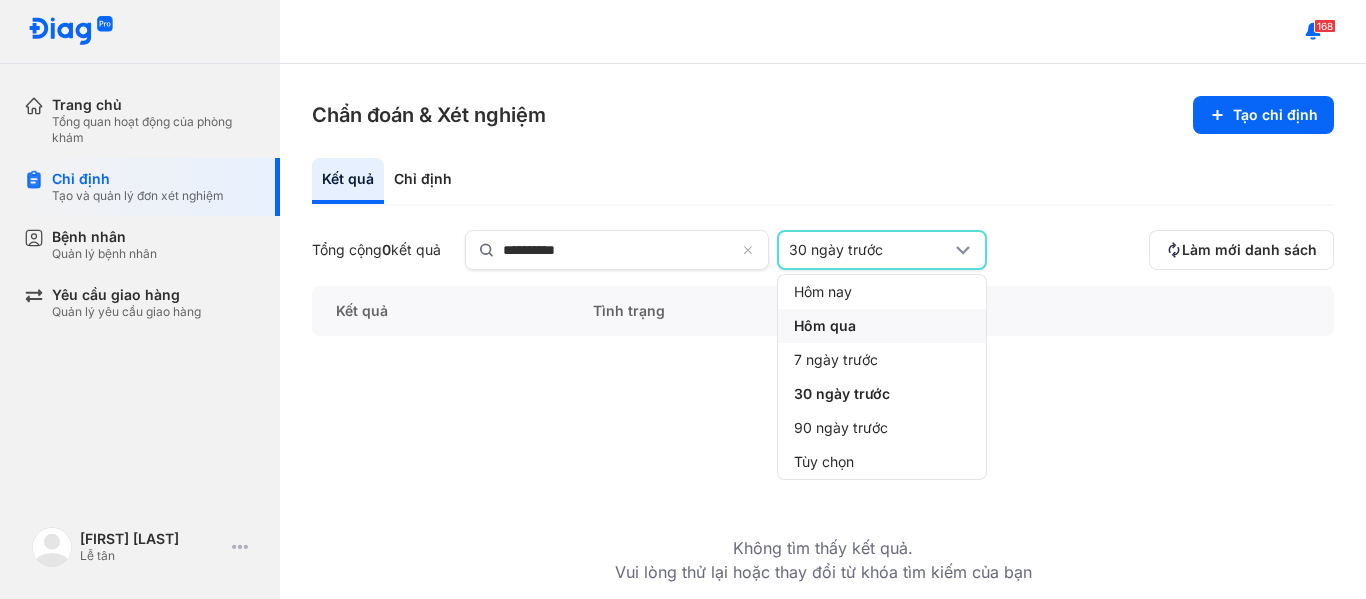 click on "Hôm qua" 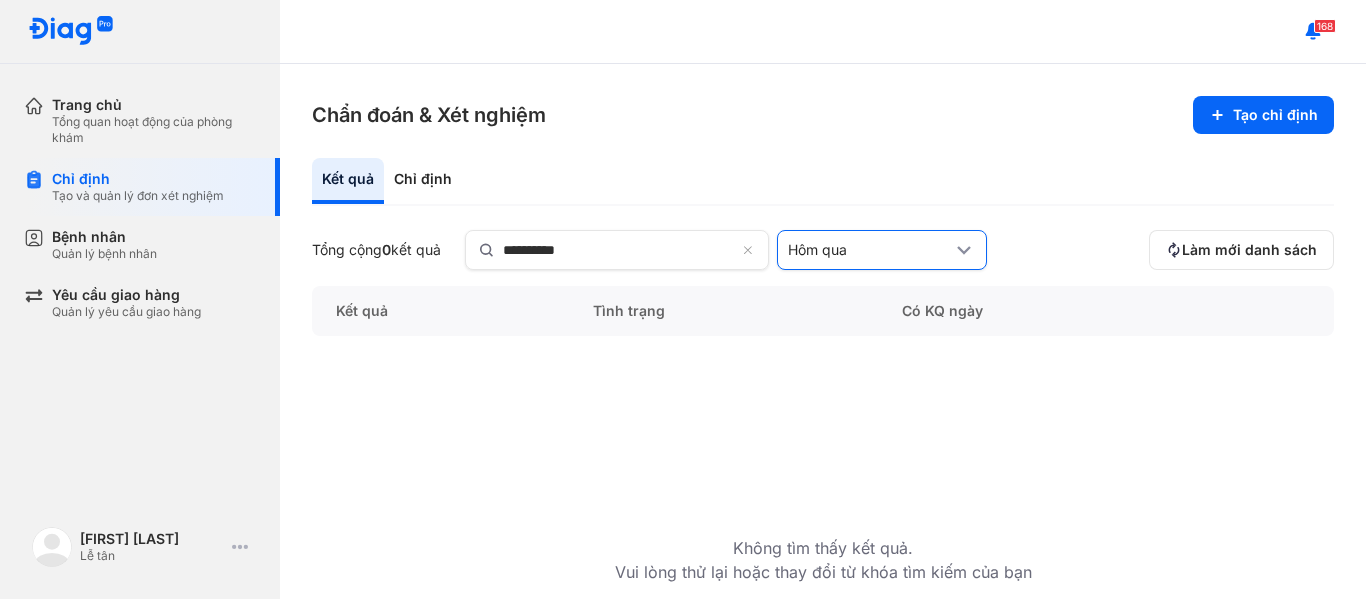 click on "Hôm qua" at bounding box center [870, 250] 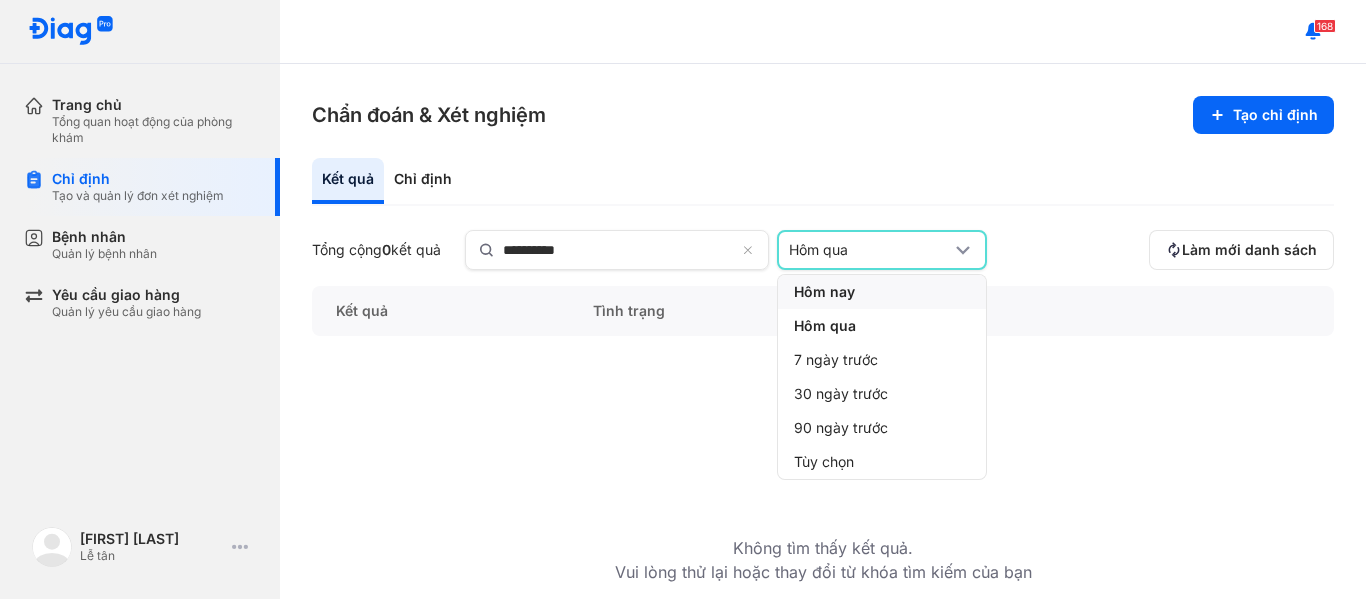 click on "Hôm nay" 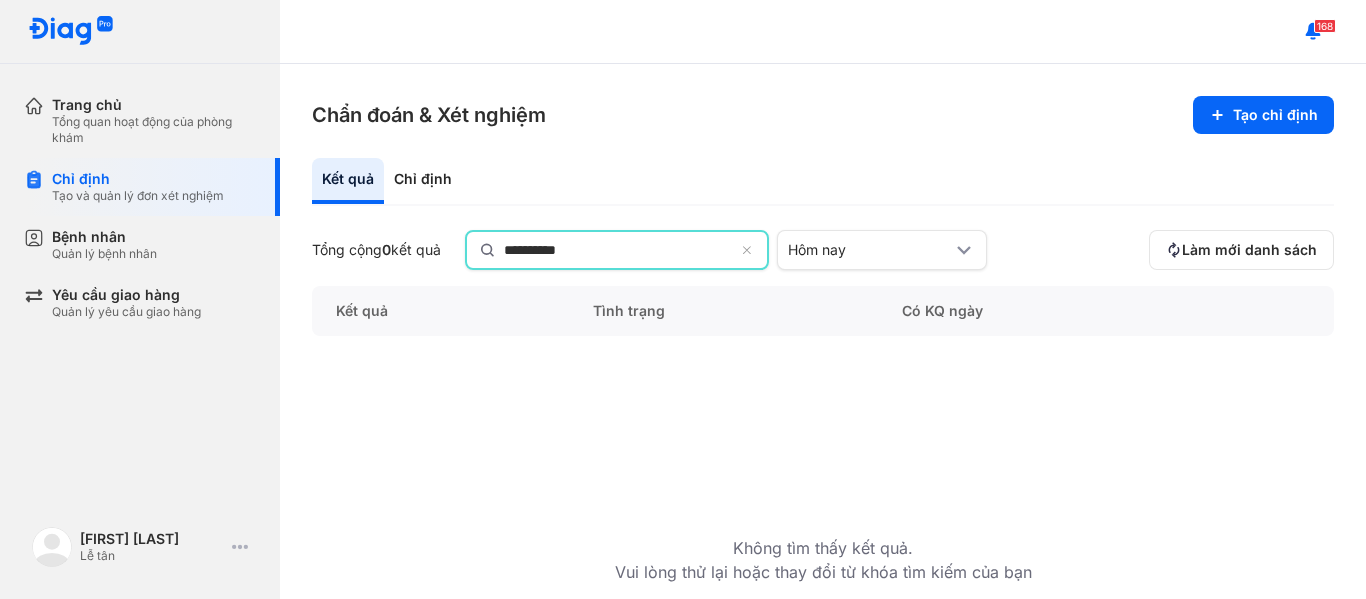 drag, startPoint x: 680, startPoint y: 235, endPoint x: 484, endPoint y: 242, distance: 196.12495 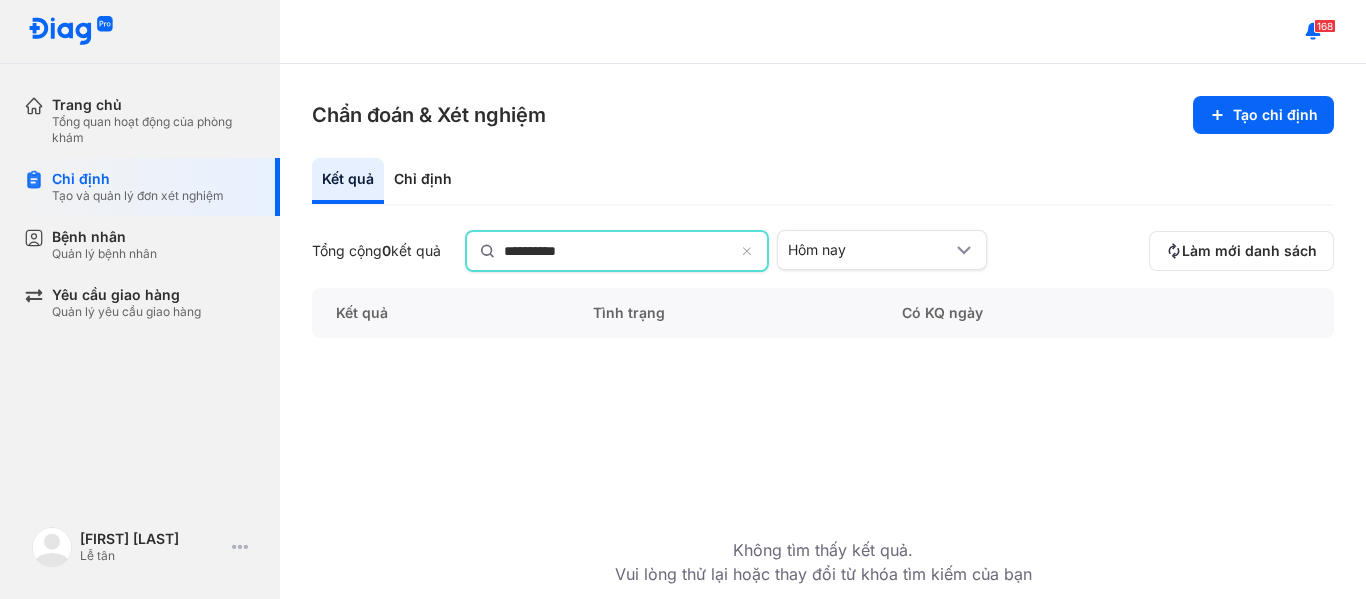 click 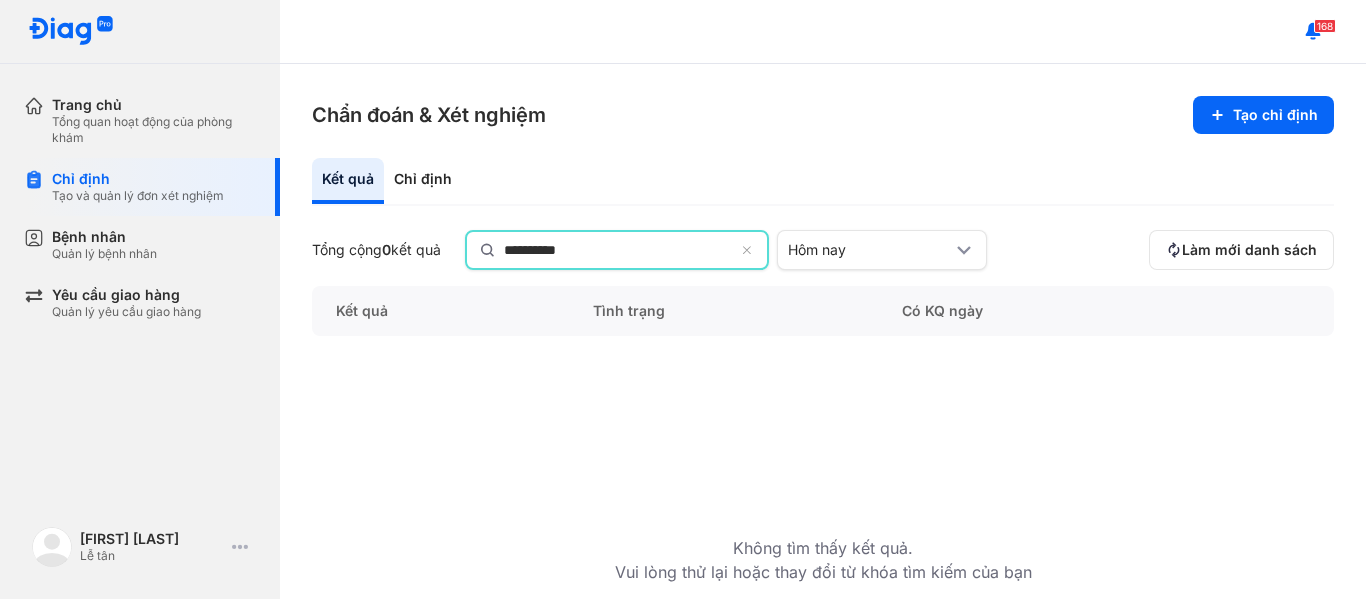 click on "**********" 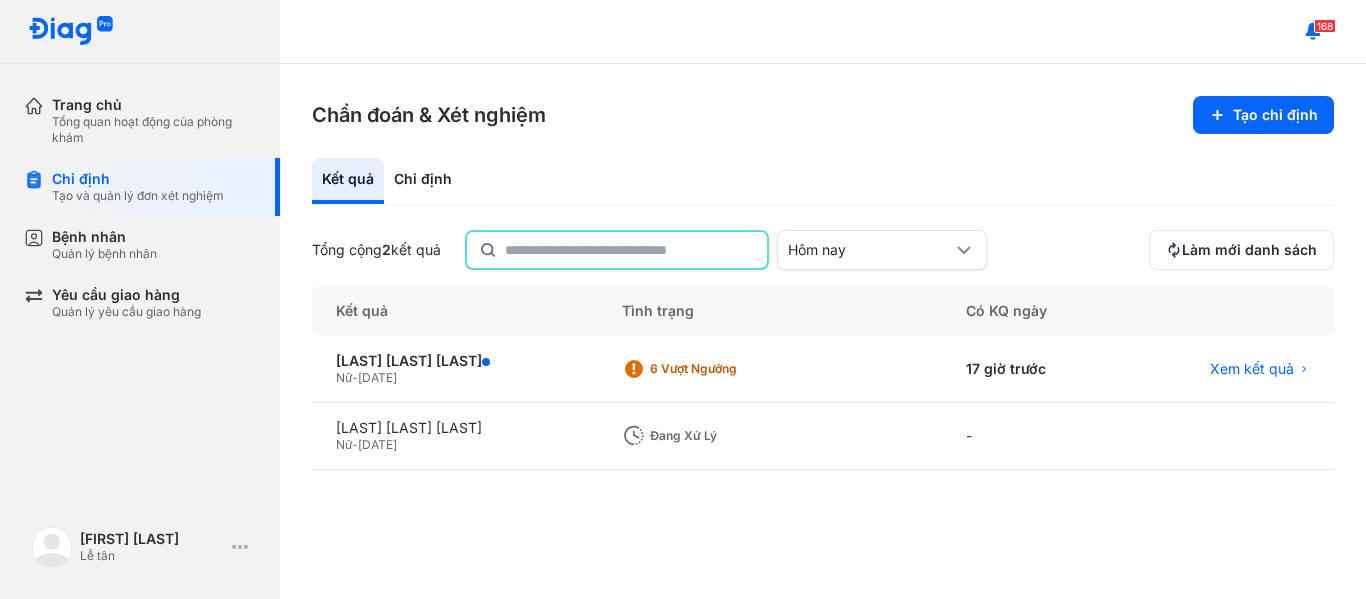 paste on "*********" 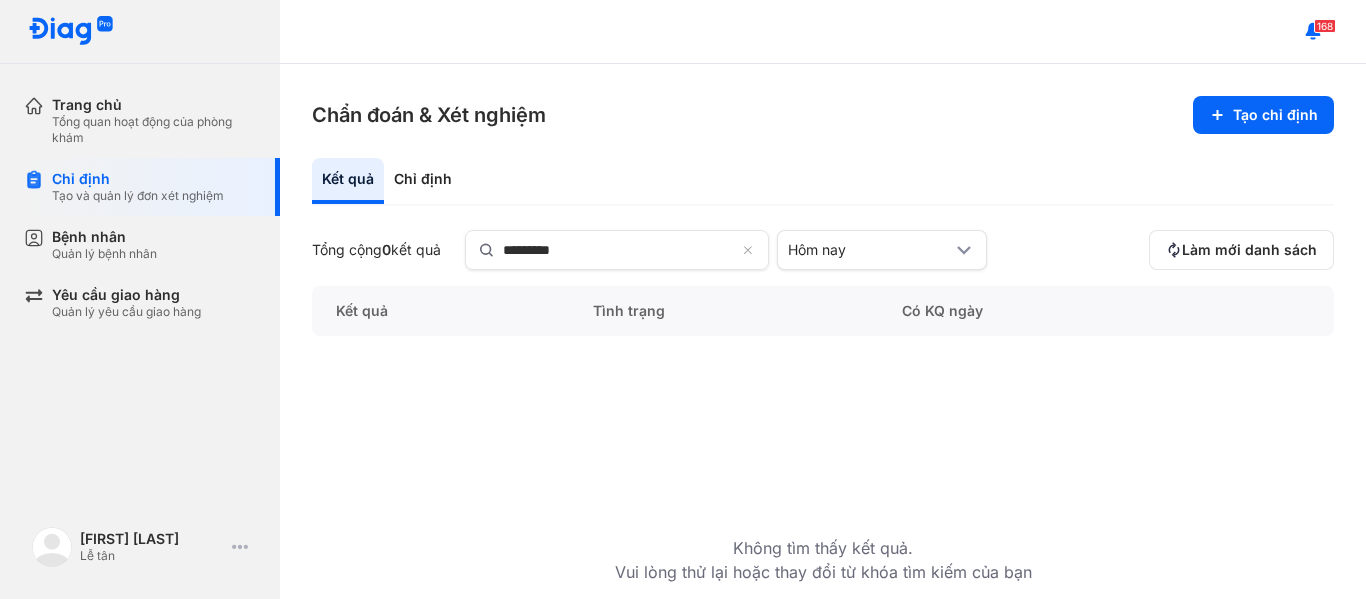 click on "Trang chủ Tổng quan hoạt động của phòng khám Chỉ định Tạo và quản lý đơn xét nghiệm Bệnh nhân Quản lý bệnh nhân Yêu cầu giao hàng Quản lý yêu cầu giao hàng Võ Nguyễn Phương Như Lễ tân  Trang cá nhân  Đổi ngôn ngữ  English  Đăng xuất" at bounding box center (140, 299) 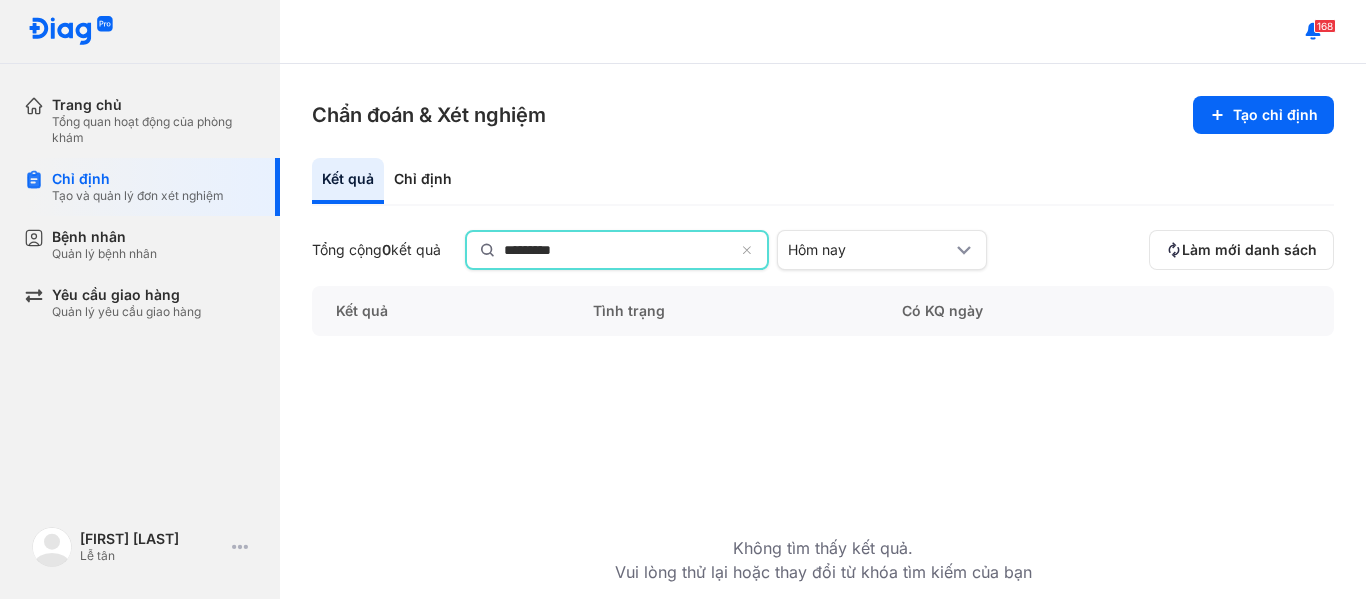 click on "*********" 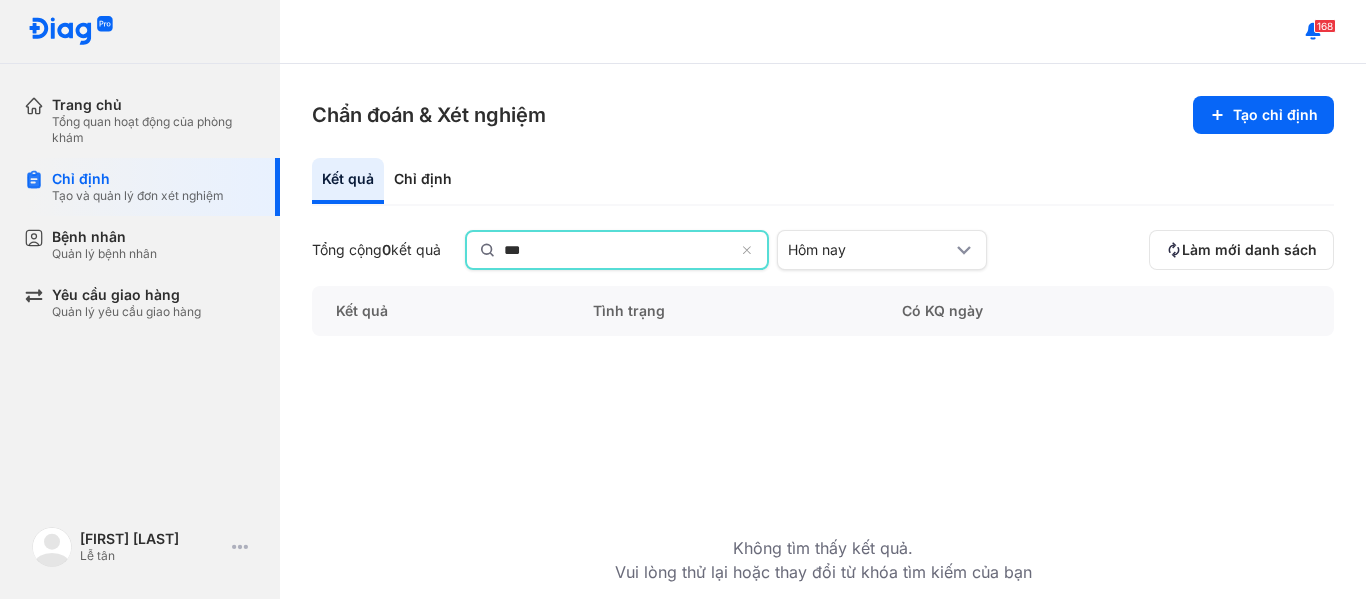 type on "***" 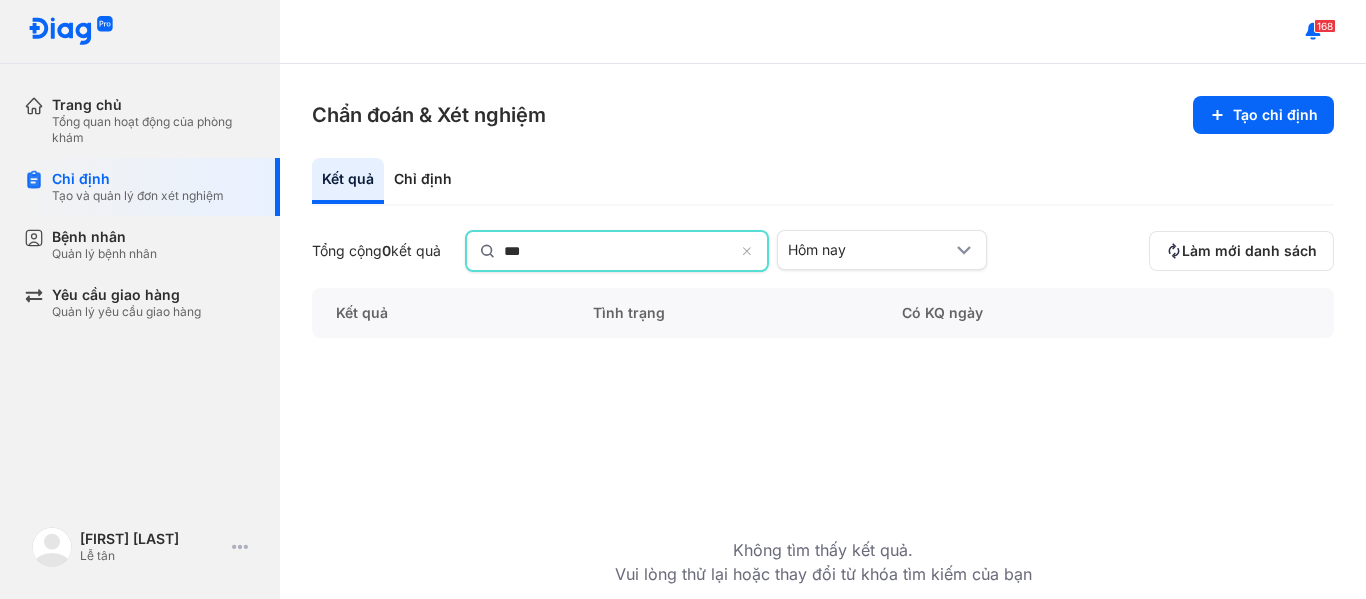 click on "Chẩn đoán & Xét nghiệm  Tạo chỉ định Kết quả Chỉ định Tổng cộng  0  kết quả *** Hôm nay Làm mới danh sách Kết quả Tình trạng Có KQ ngày Không tìm thấy kết quả.   Vui lòng thử lại hoặc thay đổi từ khóa tìm kiếm của bạn" at bounding box center [823, 331] 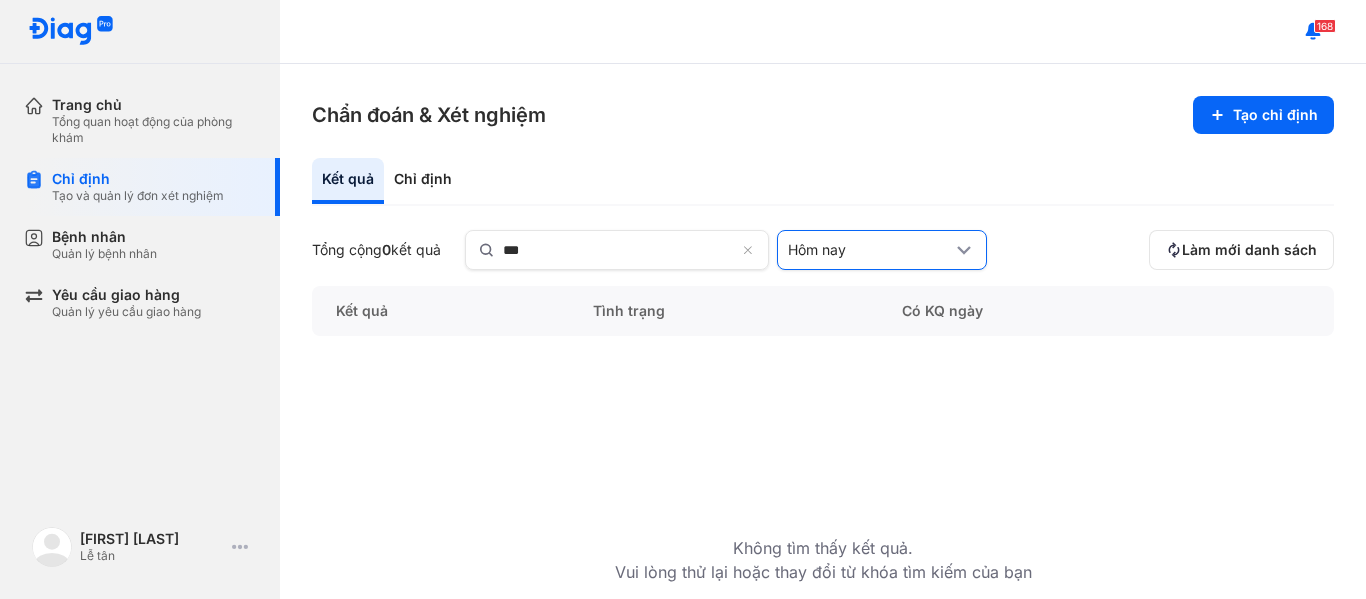 click on "Hôm nay" at bounding box center (882, 250) 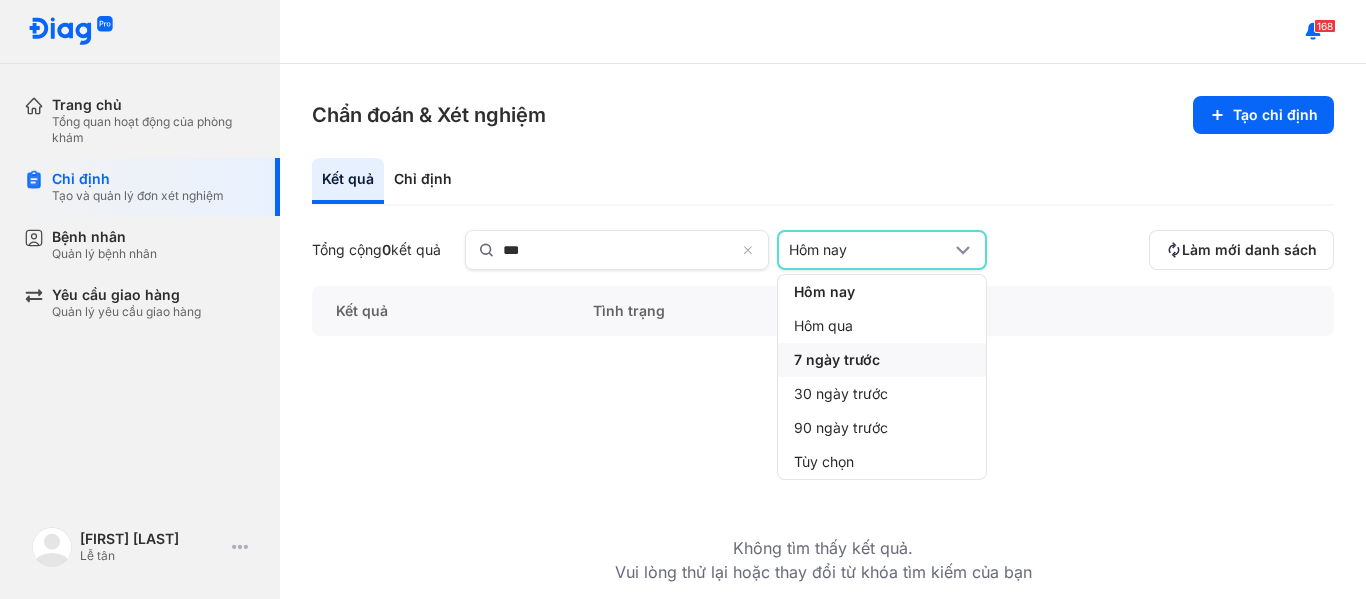 click on "7 ngày trước" 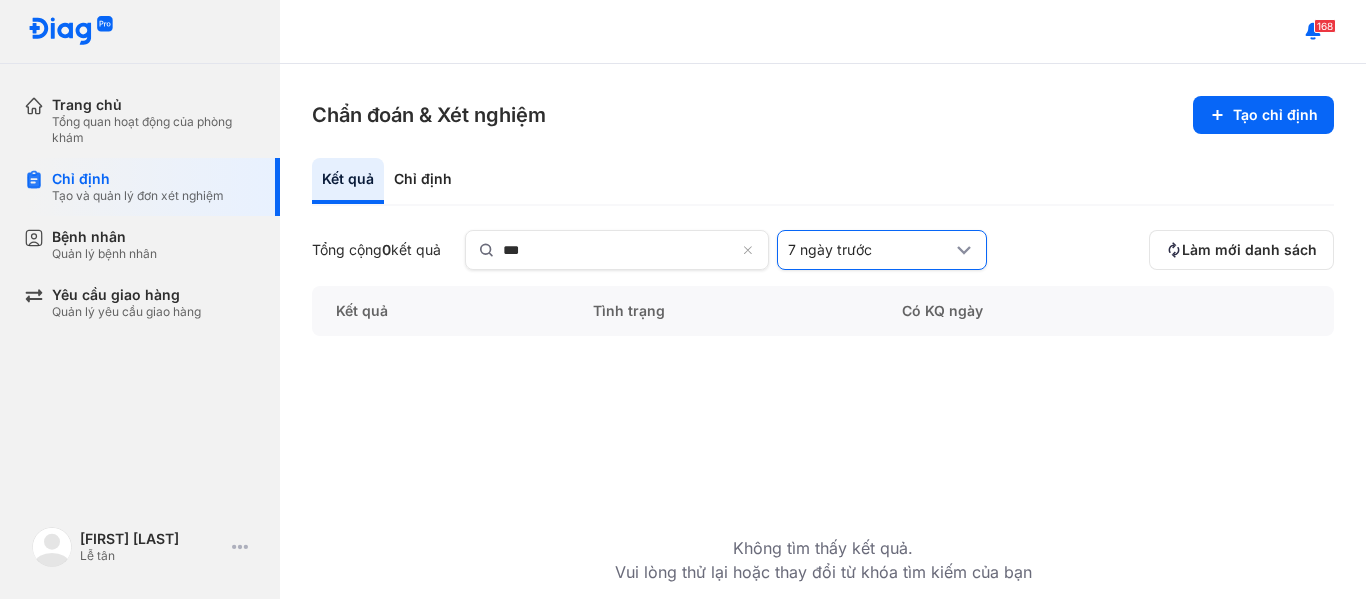 click on "7 ngày trước" at bounding box center (870, 250) 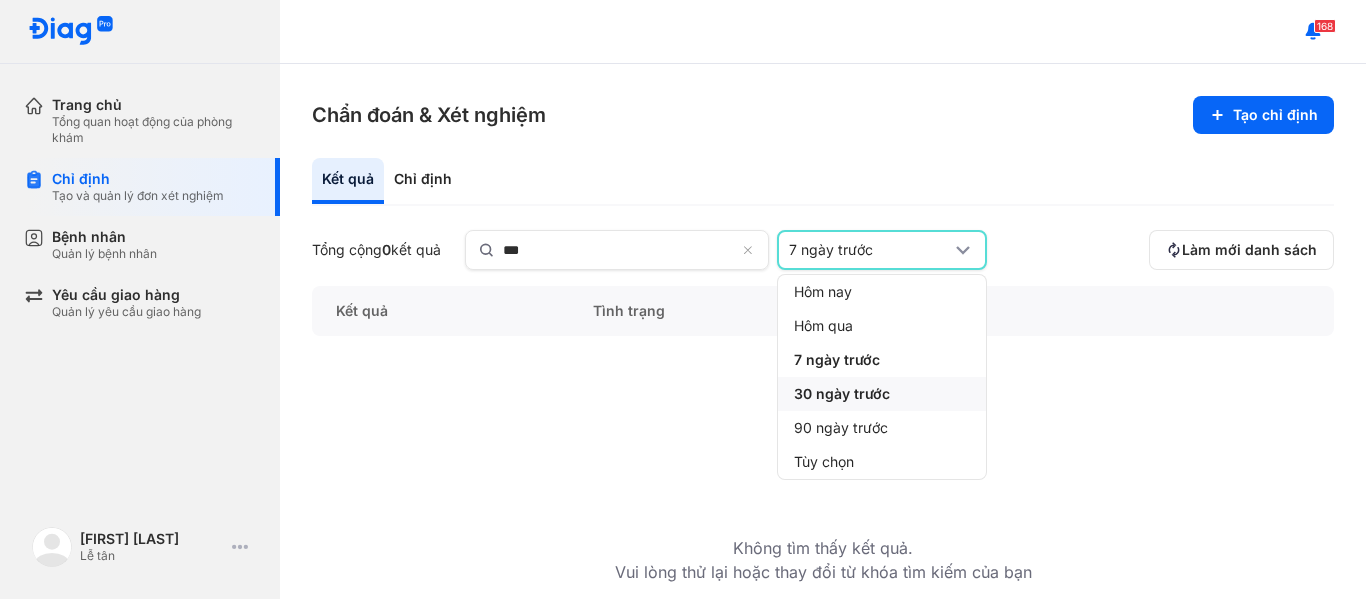 click on "30 ngày trước" 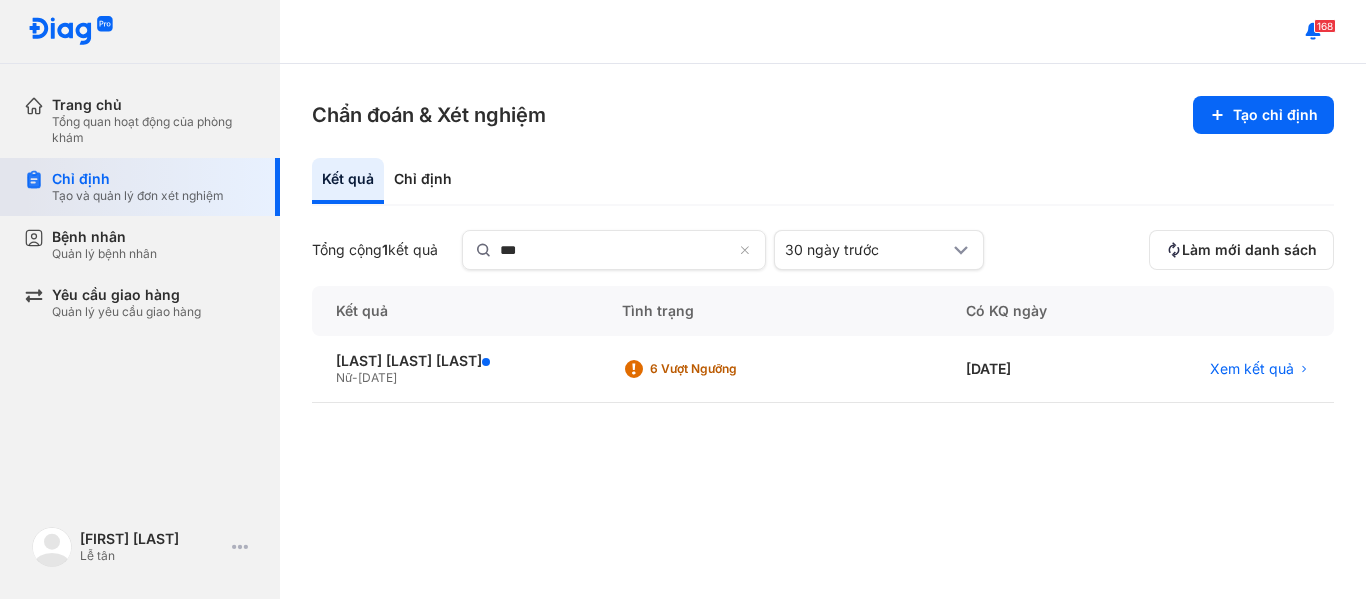 click on "Chỉ định" at bounding box center [138, 179] 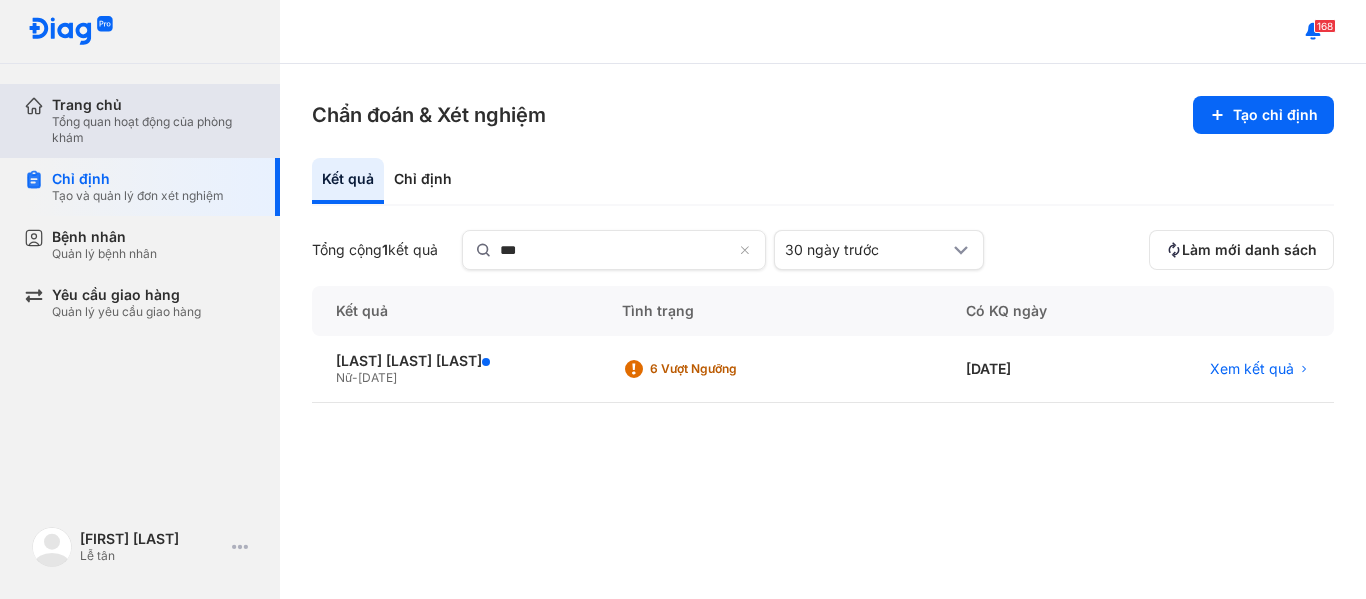 click on "Tổng quan hoạt động của phòng khám" at bounding box center [154, 130] 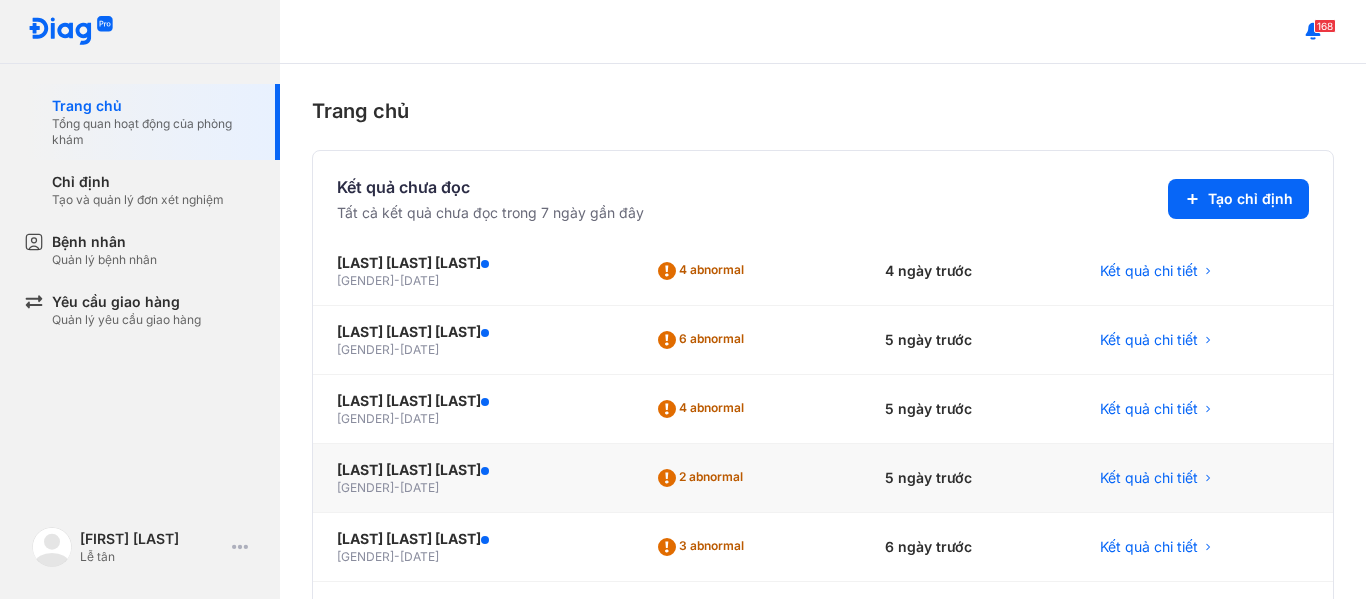 scroll, scrollTop: 224, scrollLeft: 0, axis: vertical 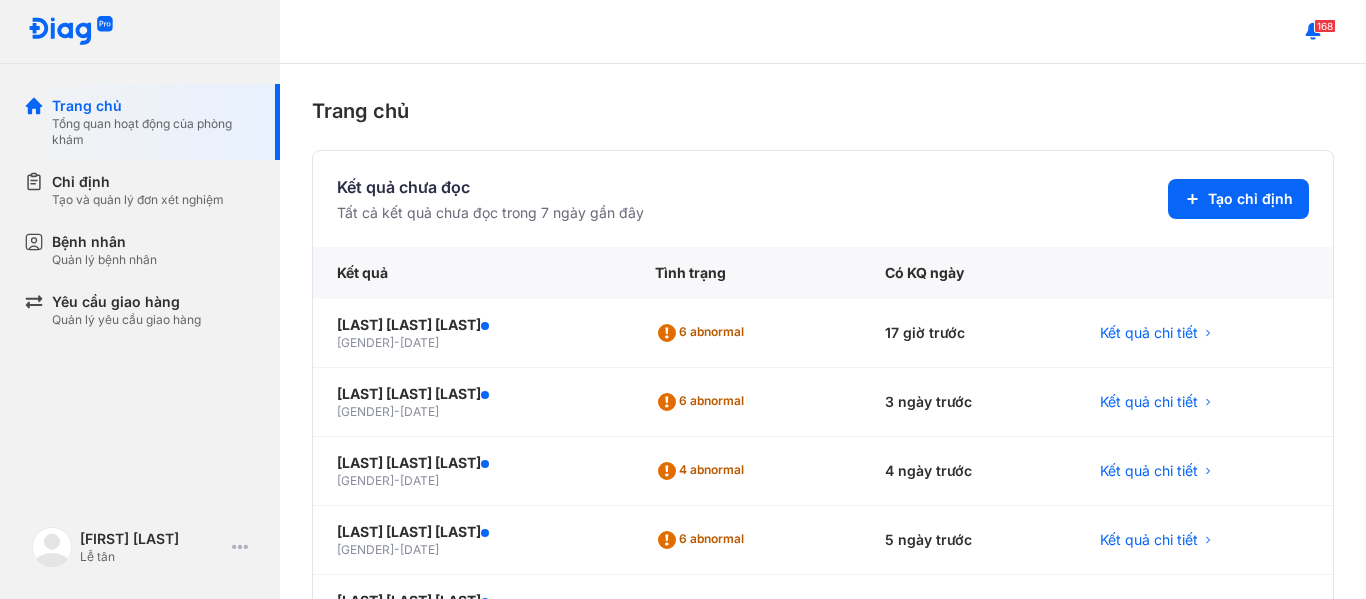 click at bounding box center (71, 31) 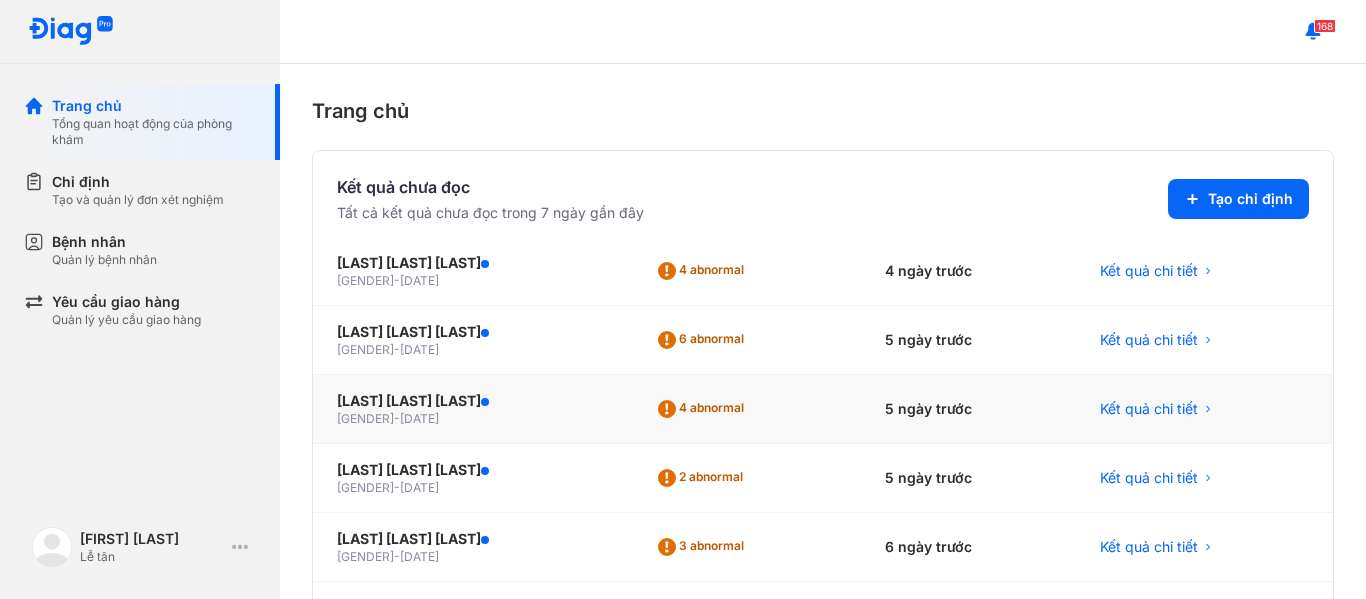 scroll, scrollTop: 224, scrollLeft: 0, axis: vertical 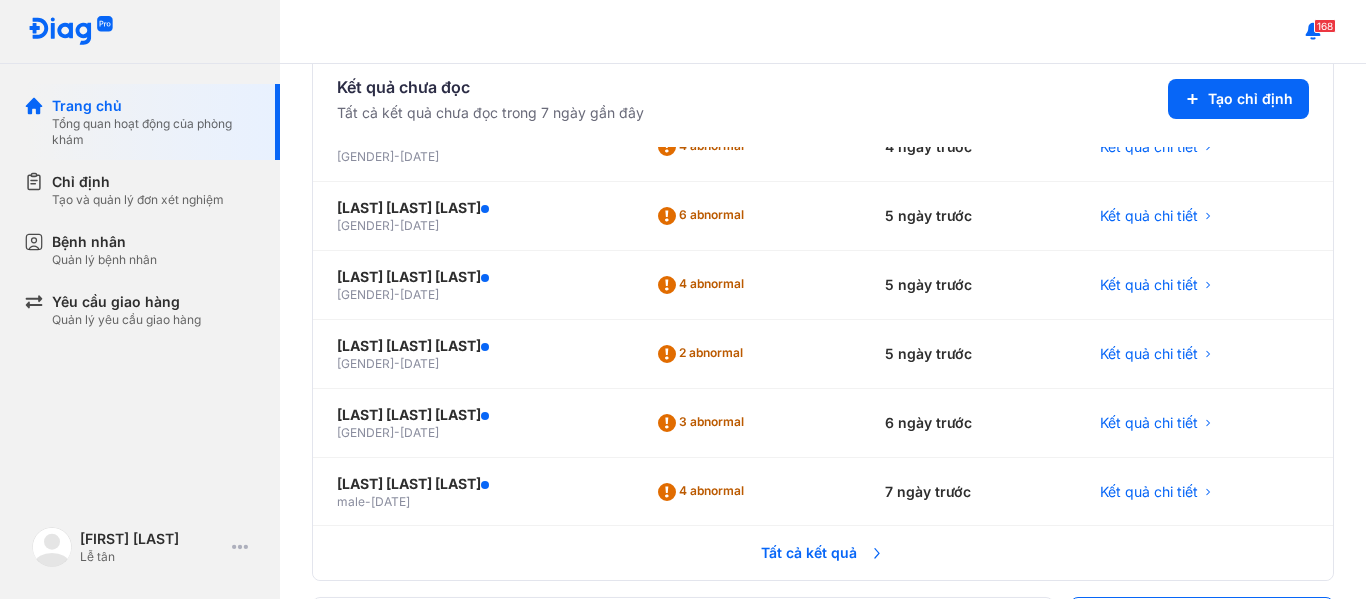 drag, startPoint x: 803, startPoint y: 551, endPoint x: 754, endPoint y: 550, distance: 49.010204 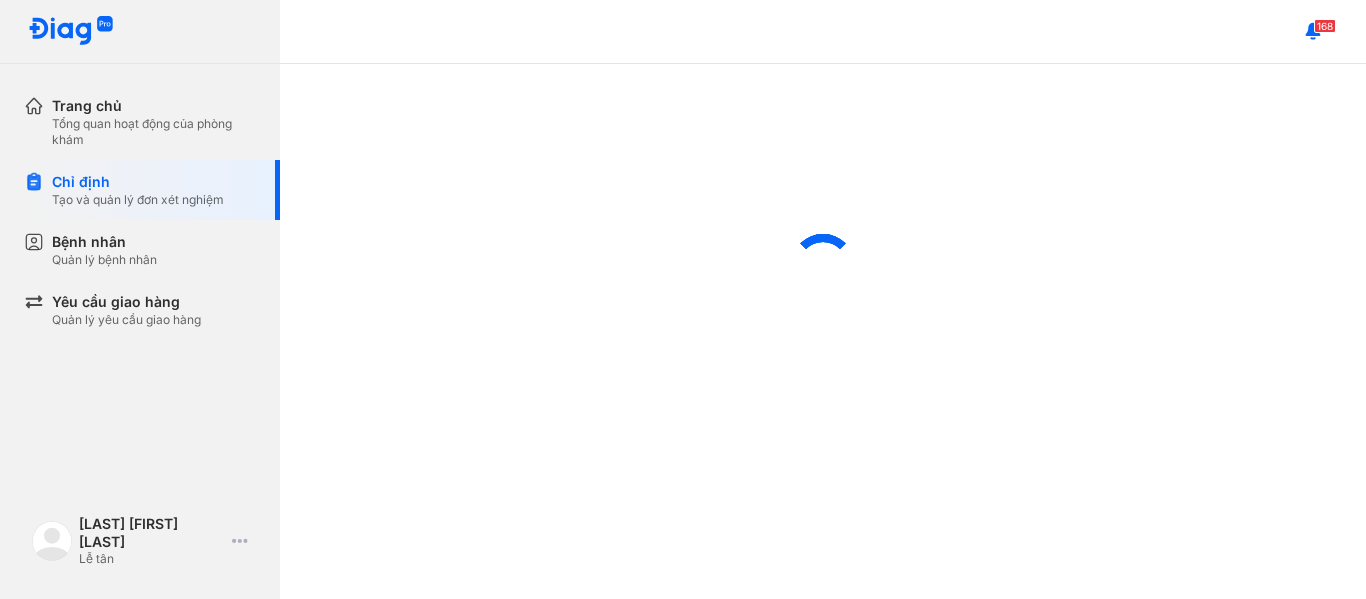 scroll, scrollTop: 0, scrollLeft: 0, axis: both 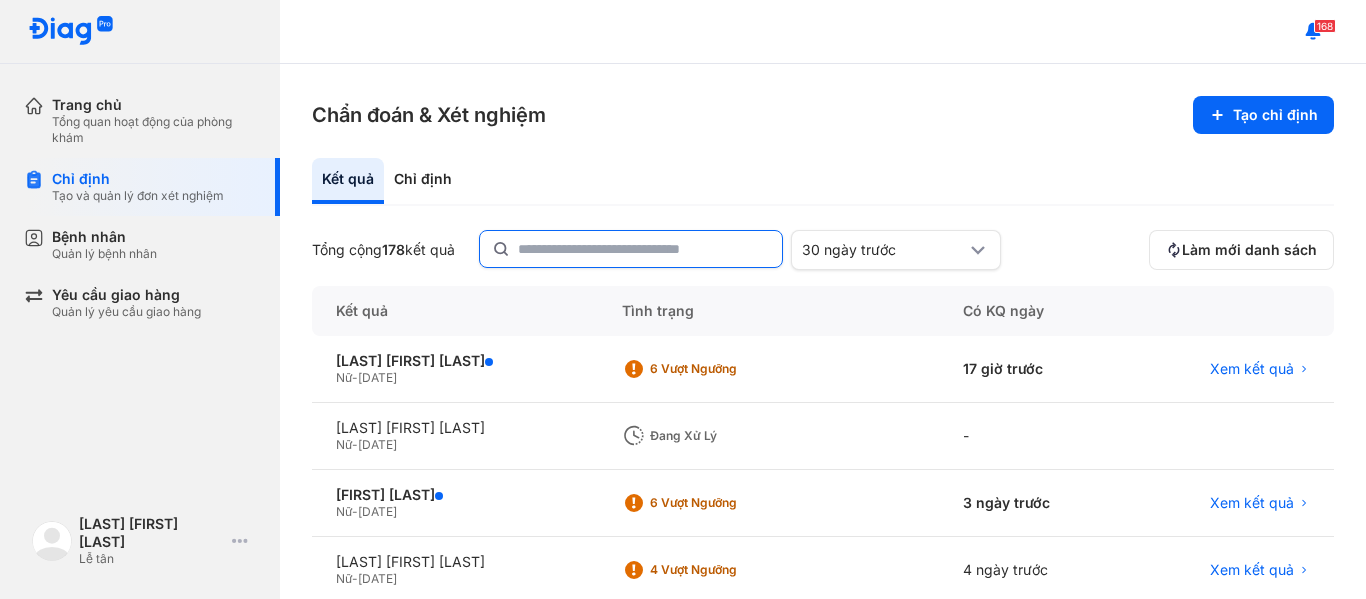 click 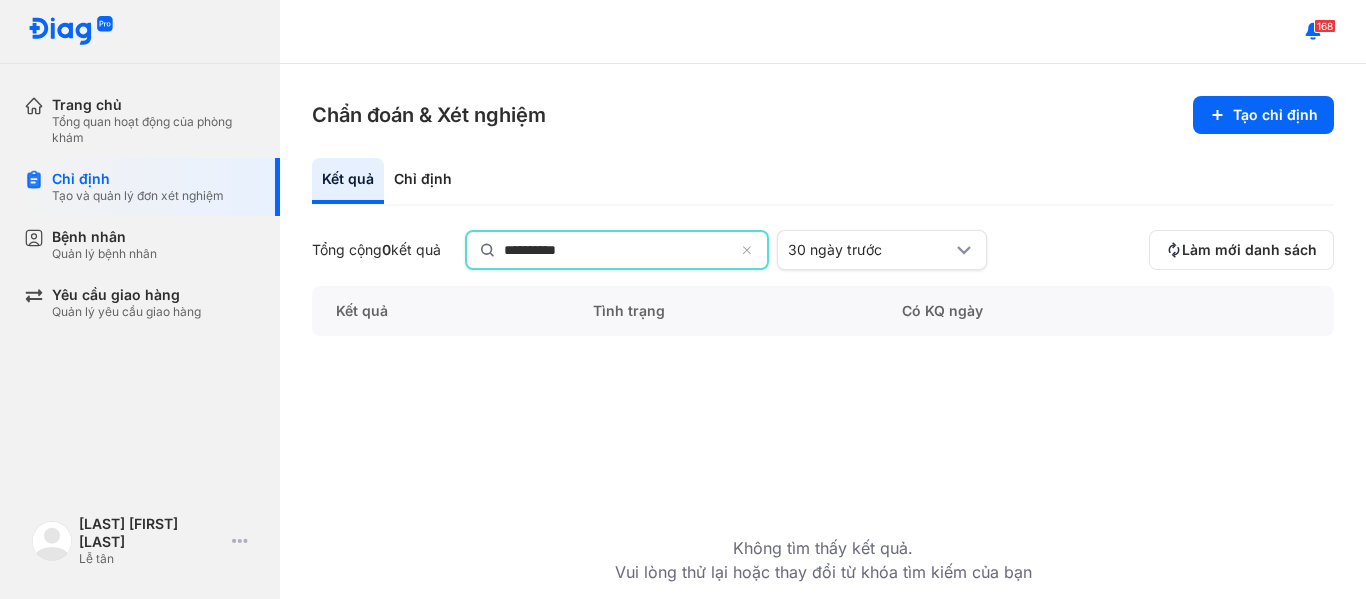 drag, startPoint x: 525, startPoint y: 250, endPoint x: 551, endPoint y: 250, distance: 26 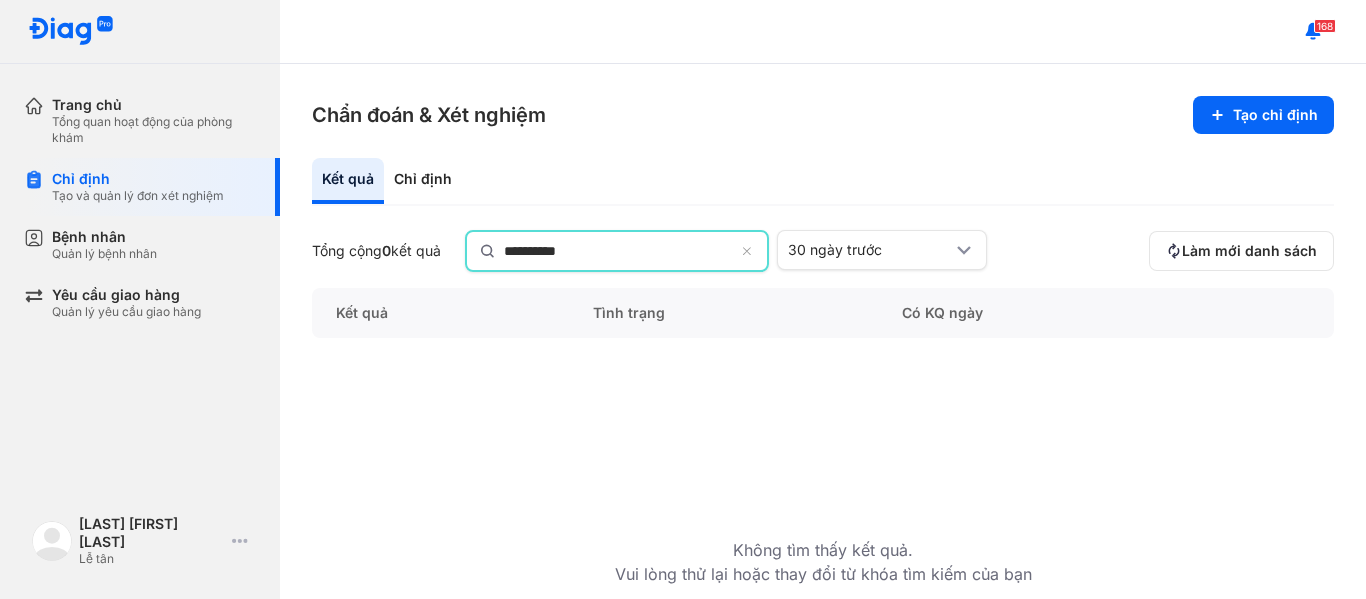 click on "**********" at bounding box center [823, 331] 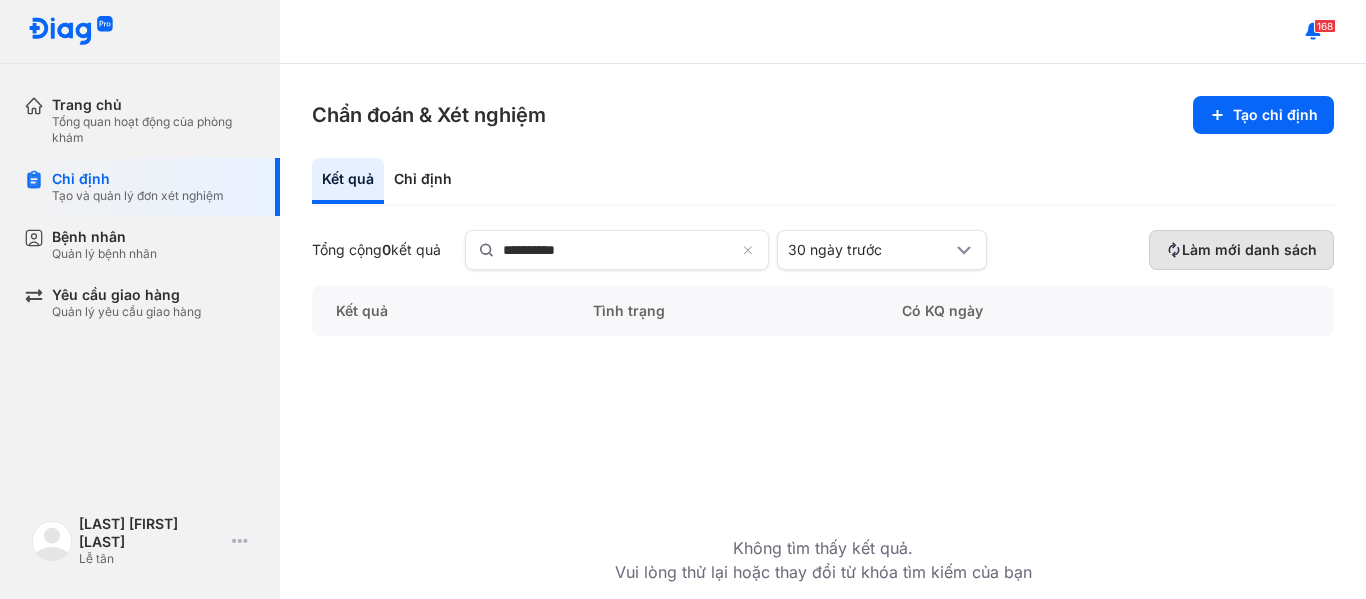 click on "Làm mới danh sách" at bounding box center [1241, 250] 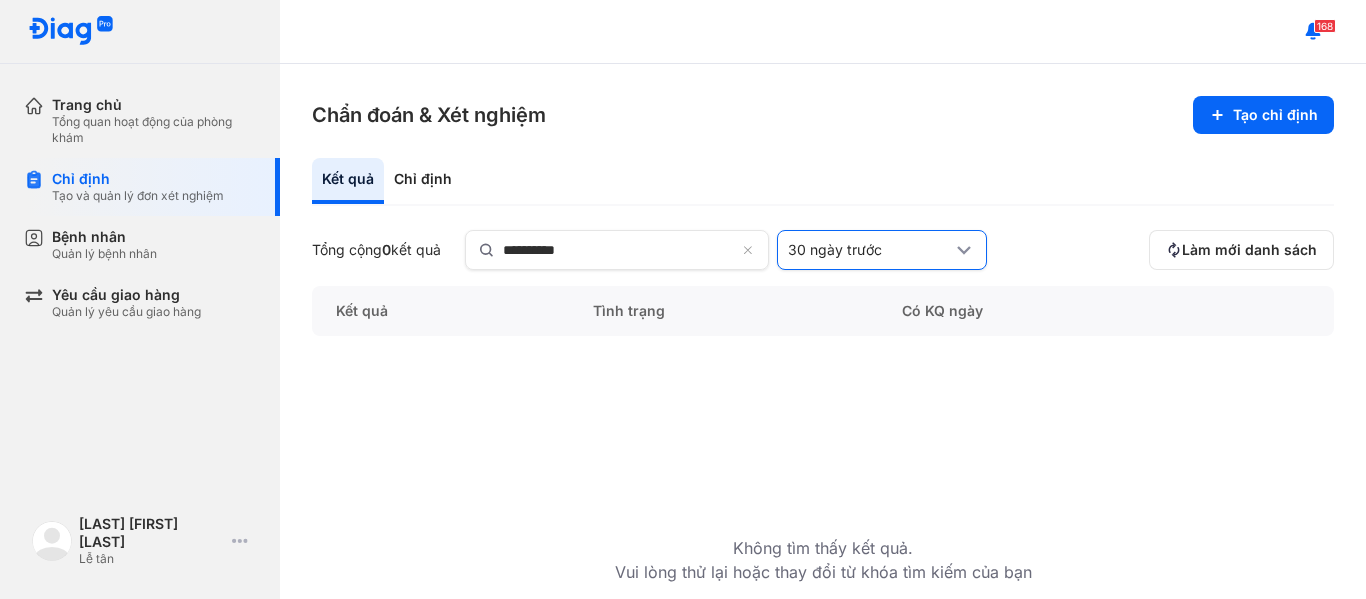 click on "30 ngày trước" at bounding box center (870, 250) 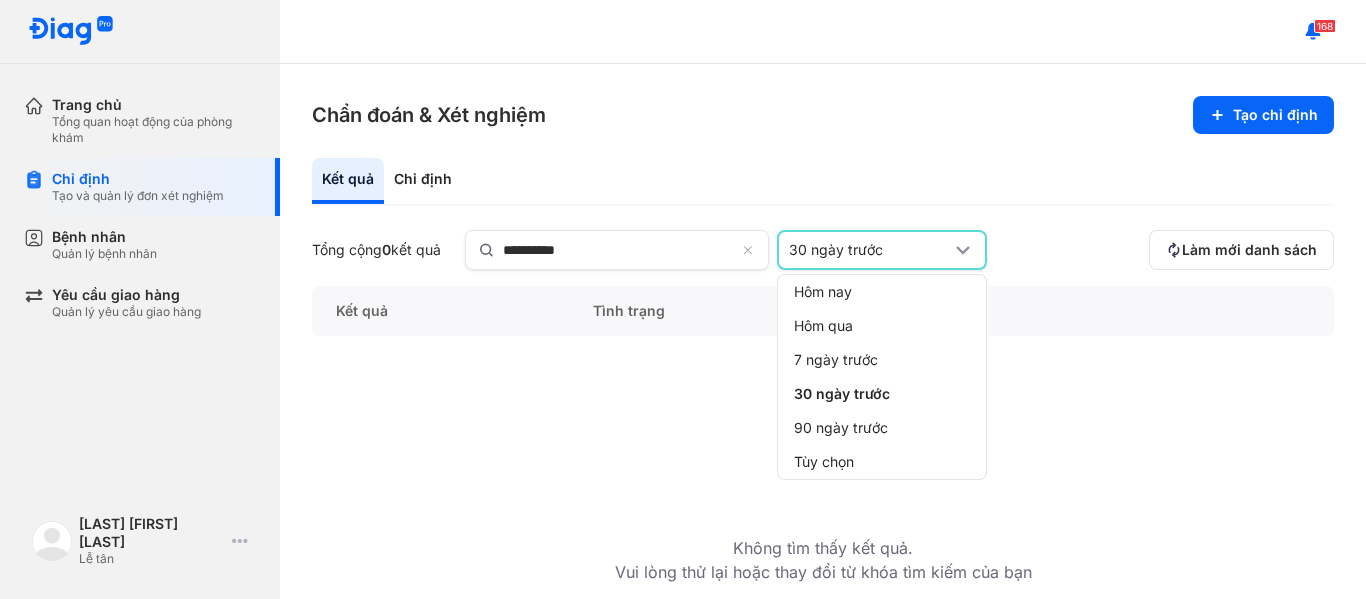 click on "Kết quả Chỉ định" at bounding box center [823, 182] 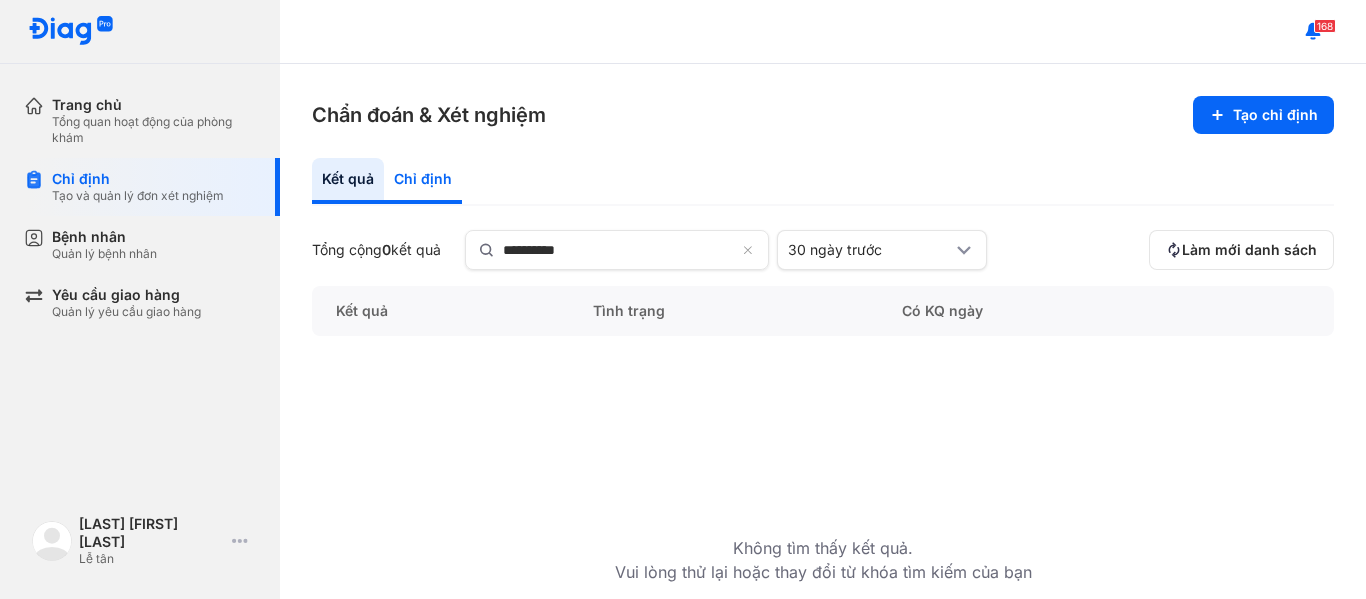 drag, startPoint x: 422, startPoint y: 173, endPoint x: 462, endPoint y: 221, distance: 62.482 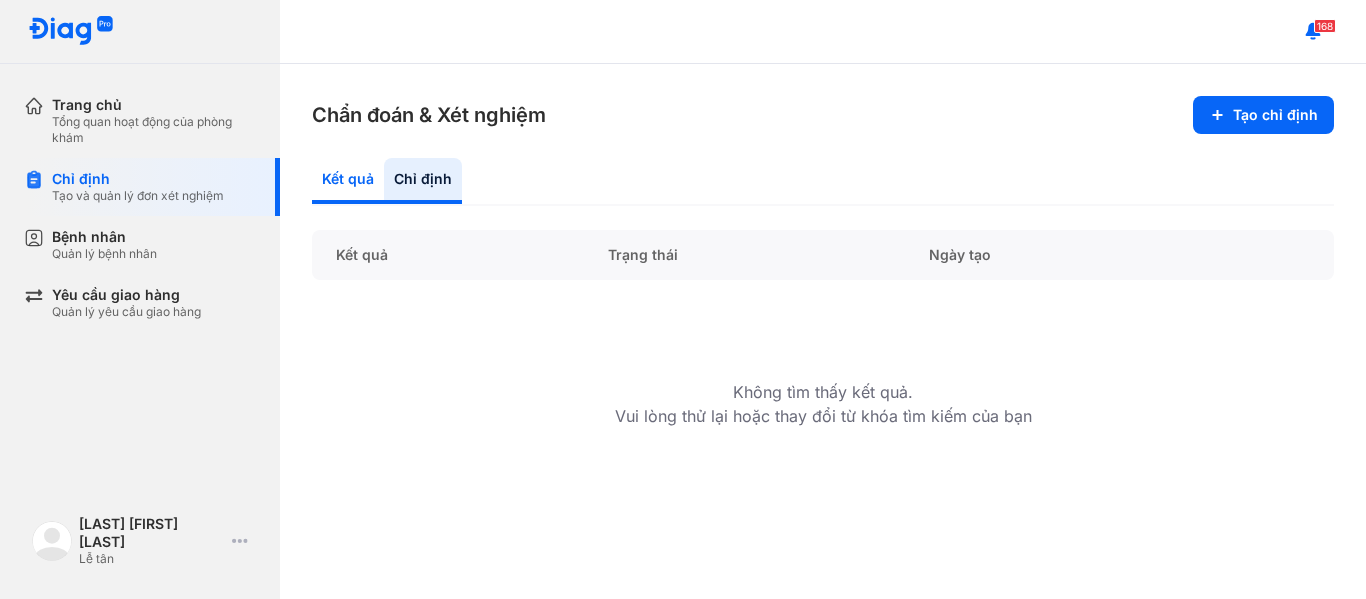 click on "Kết quả" 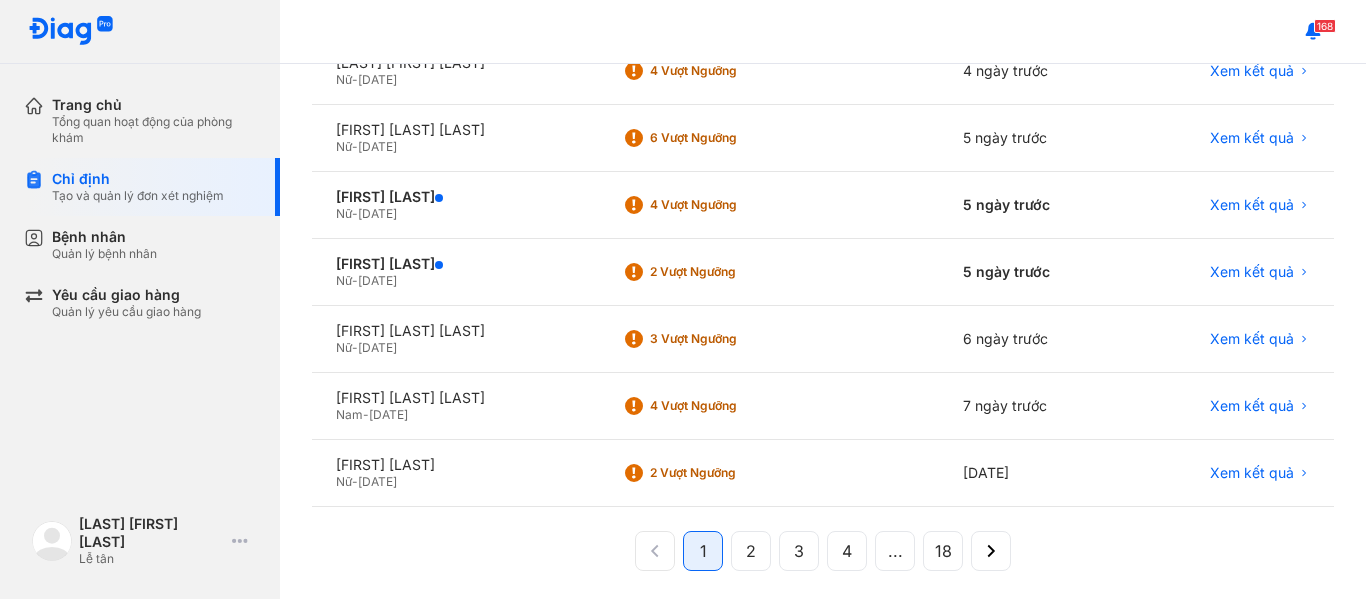 scroll, scrollTop: 500, scrollLeft: 0, axis: vertical 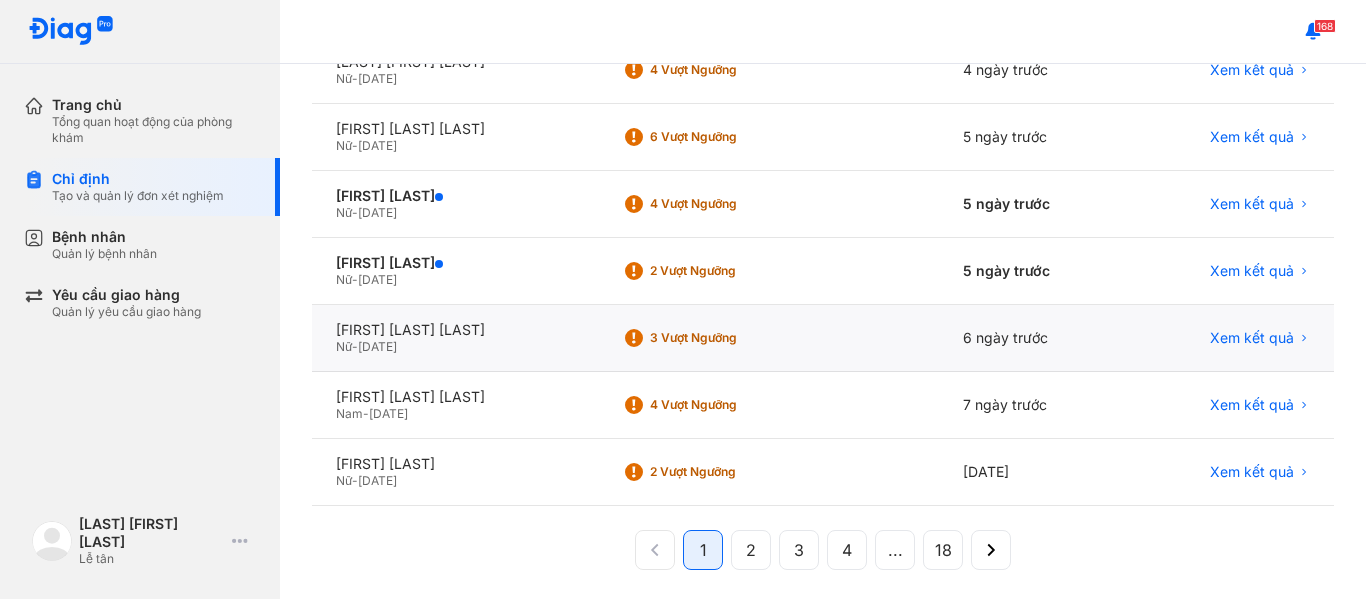 drag, startPoint x: 475, startPoint y: 326, endPoint x: 542, endPoint y: 347, distance: 70.21396 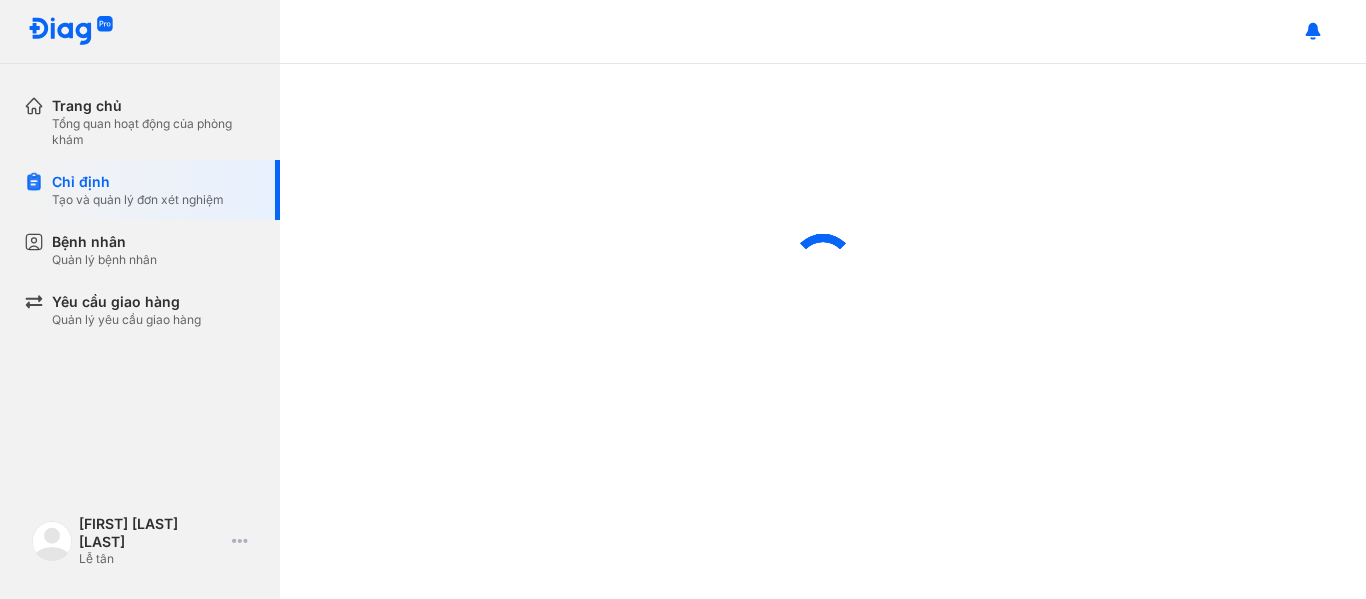 scroll, scrollTop: 0, scrollLeft: 0, axis: both 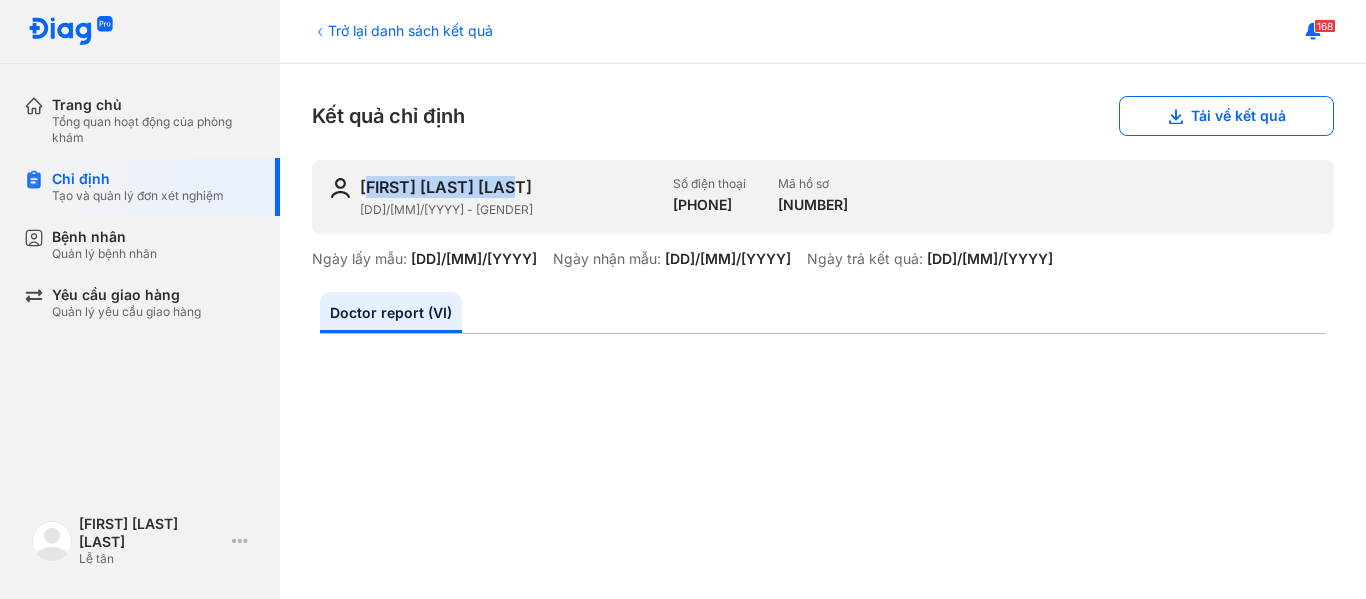 drag, startPoint x: 367, startPoint y: 184, endPoint x: 610, endPoint y: 185, distance: 243.00206 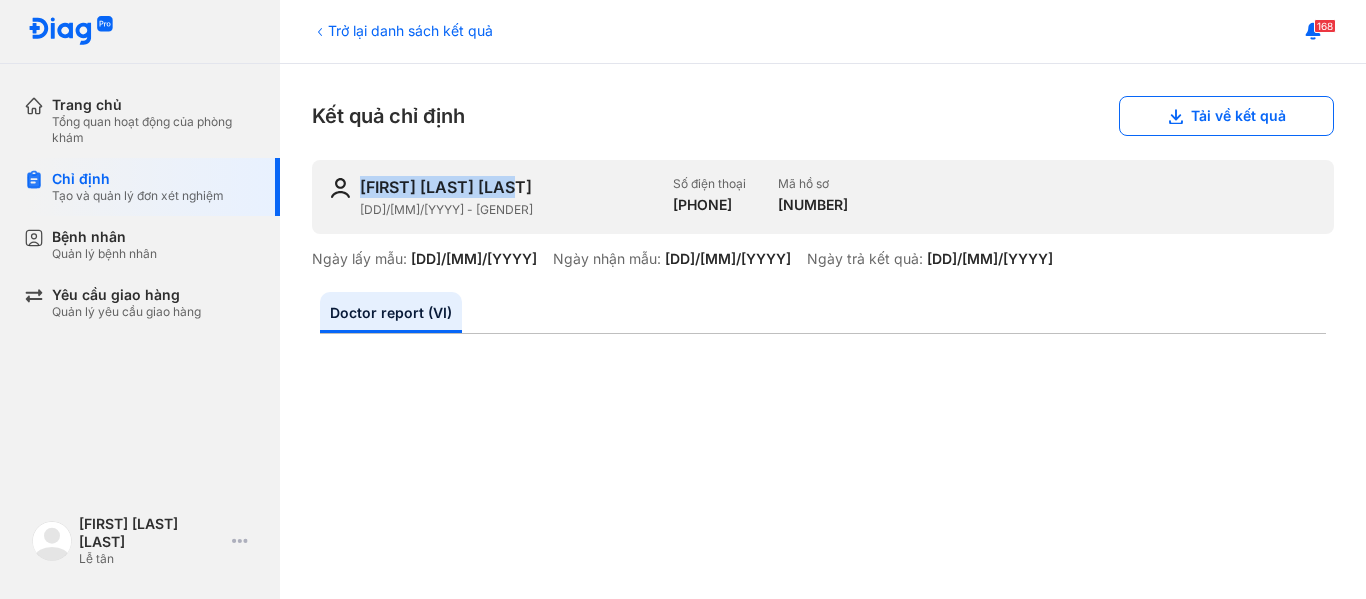 drag, startPoint x: 363, startPoint y: 182, endPoint x: 631, endPoint y: 183, distance: 268.00186 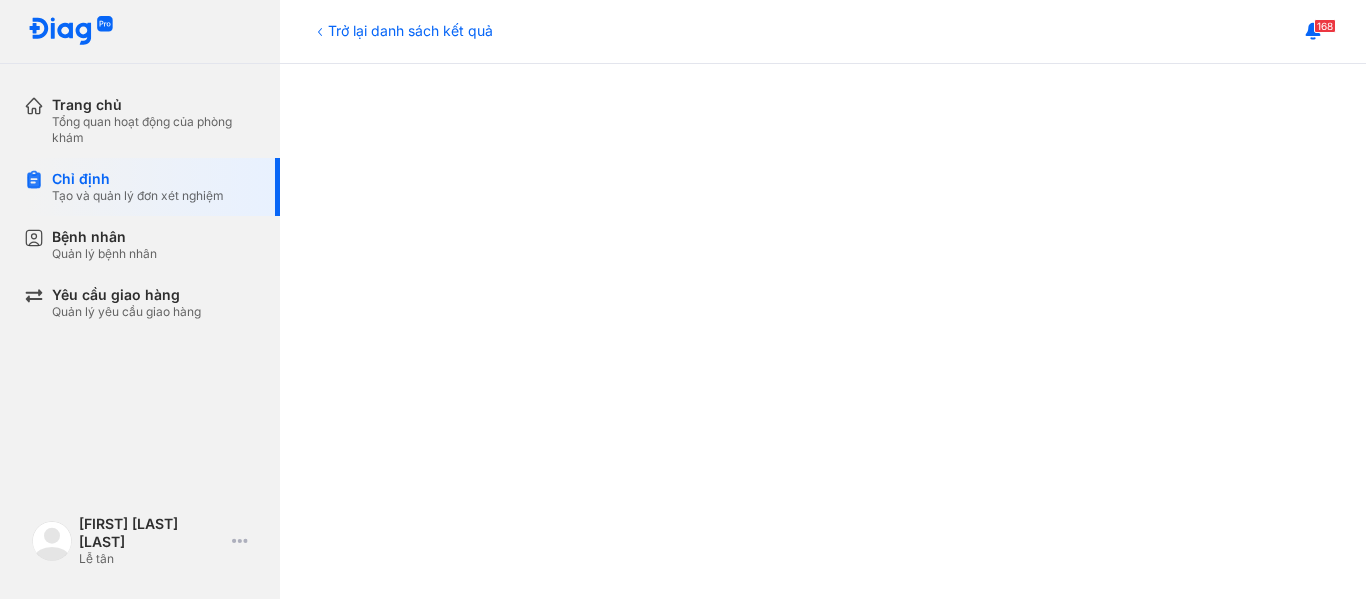 scroll, scrollTop: 0, scrollLeft: 0, axis: both 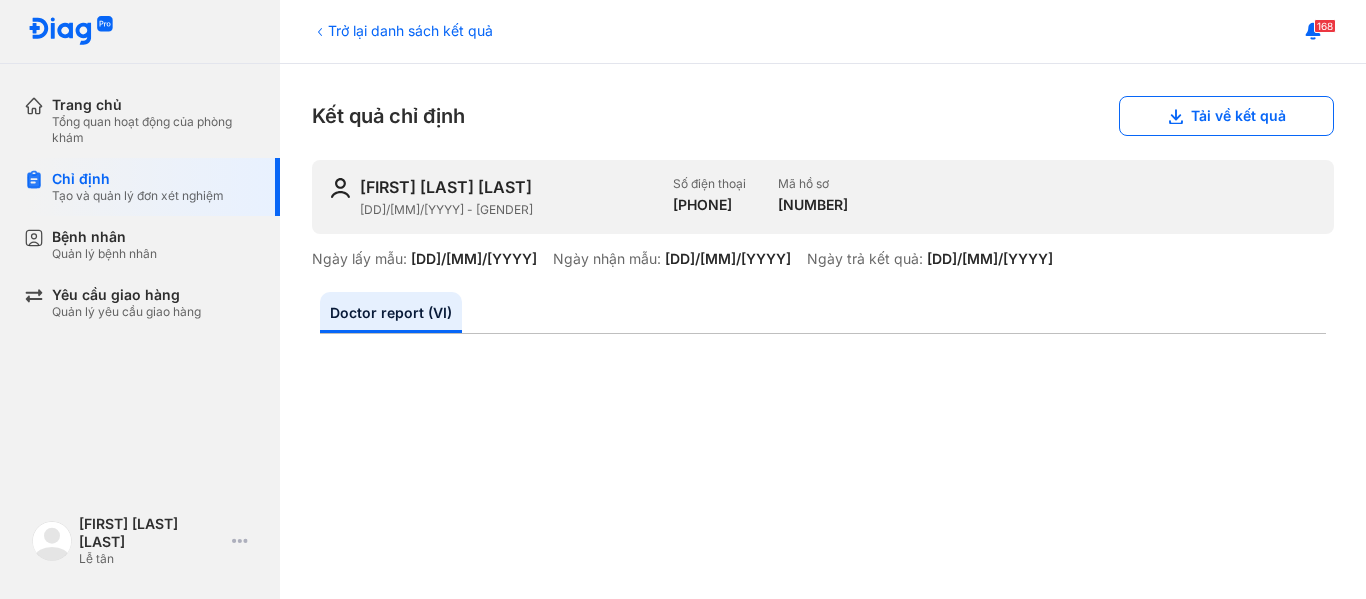 click 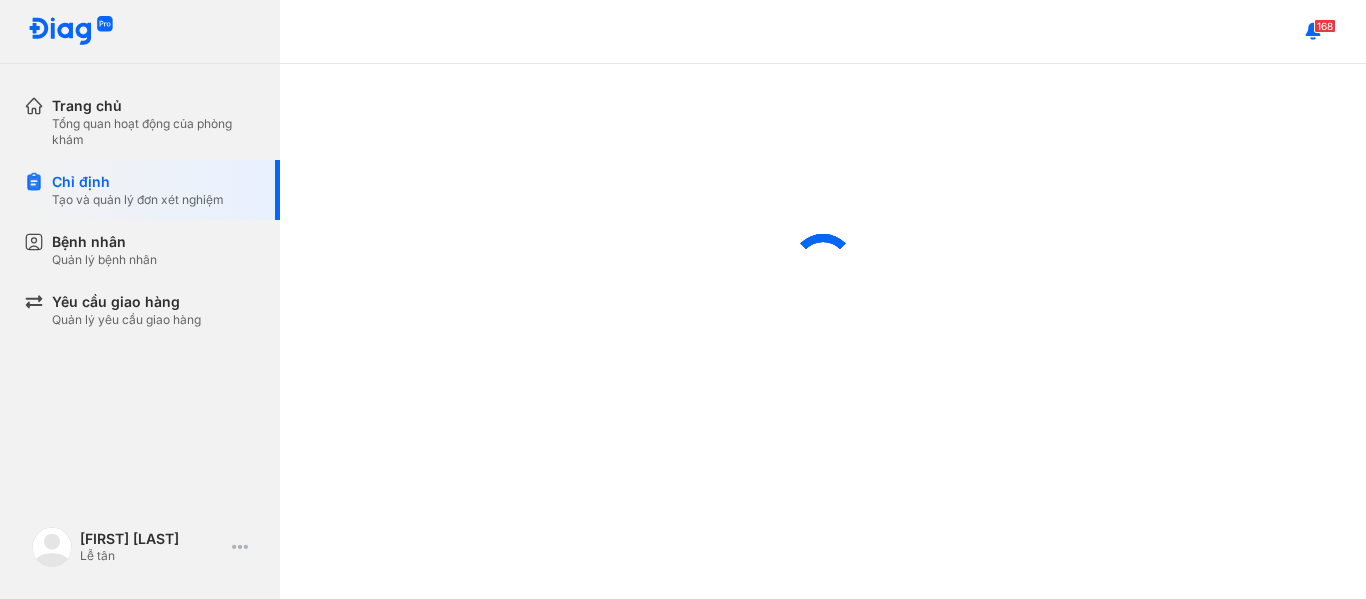 scroll, scrollTop: 0, scrollLeft: 0, axis: both 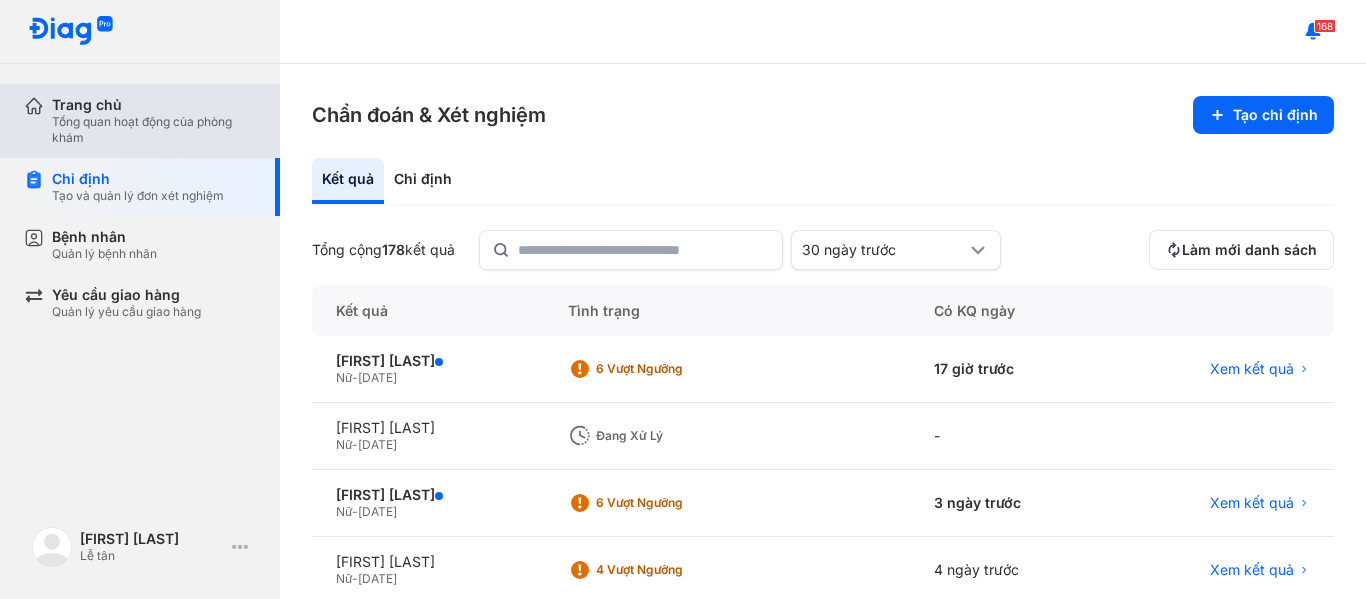 click on "Trang chủ" at bounding box center (154, 105) 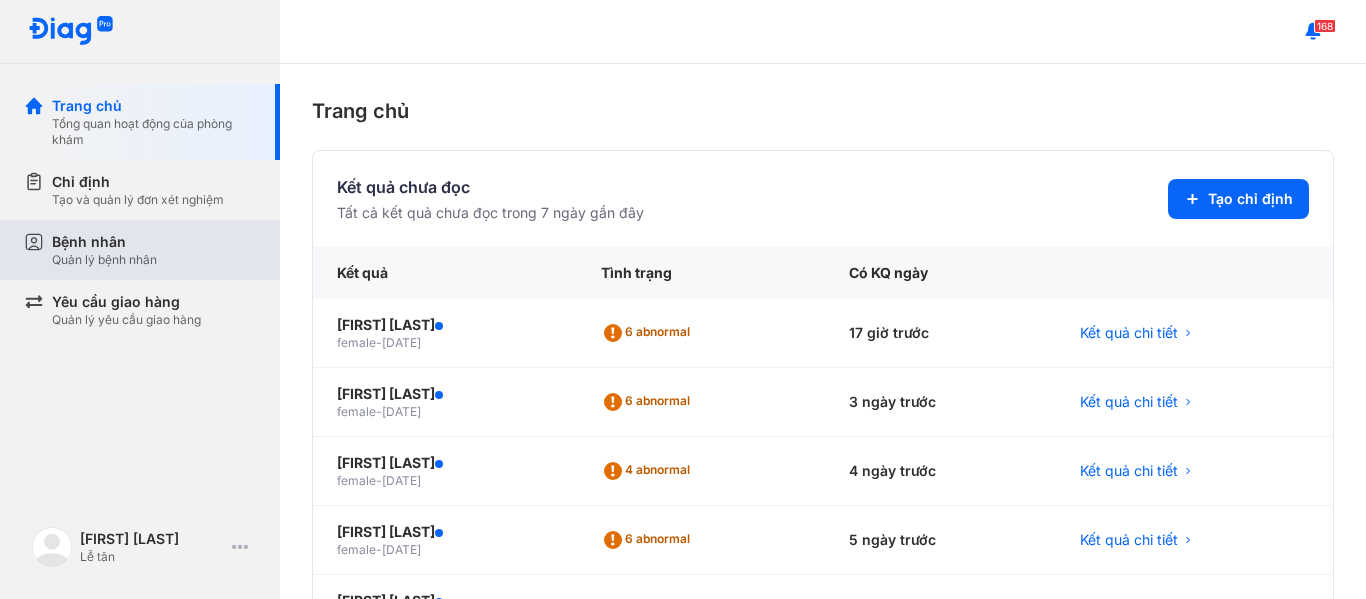 click on "Bệnh nhân" at bounding box center (104, 242) 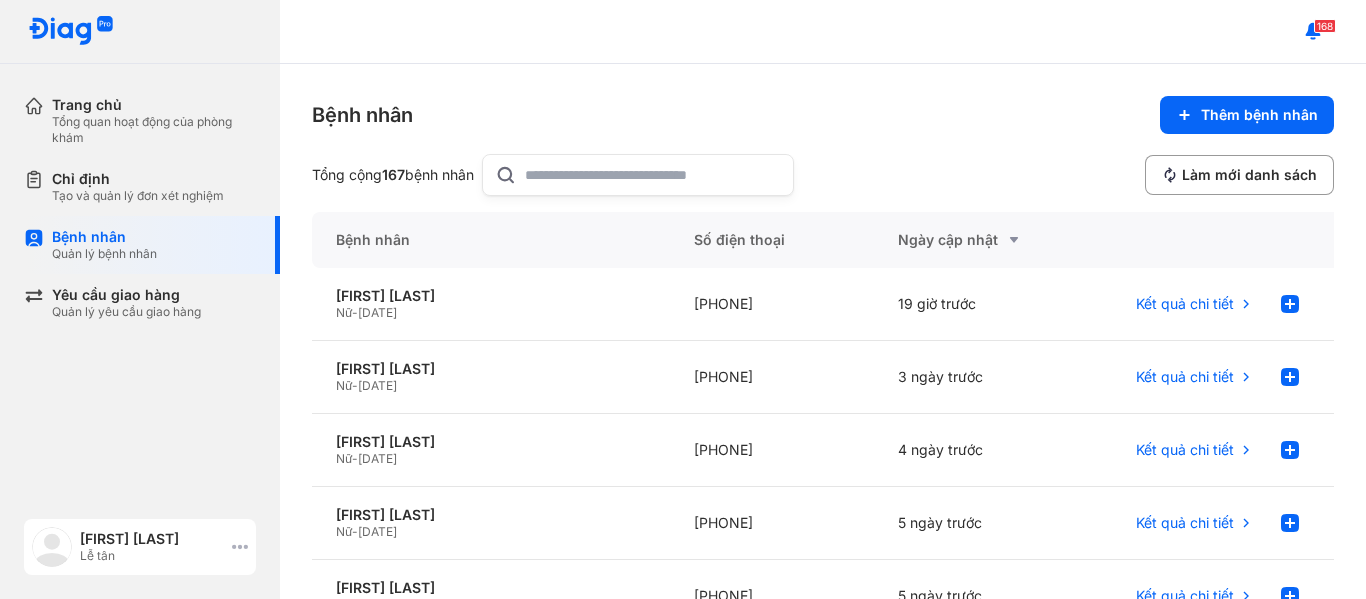 click on "[FIRST] [LAST]" at bounding box center (152, 539) 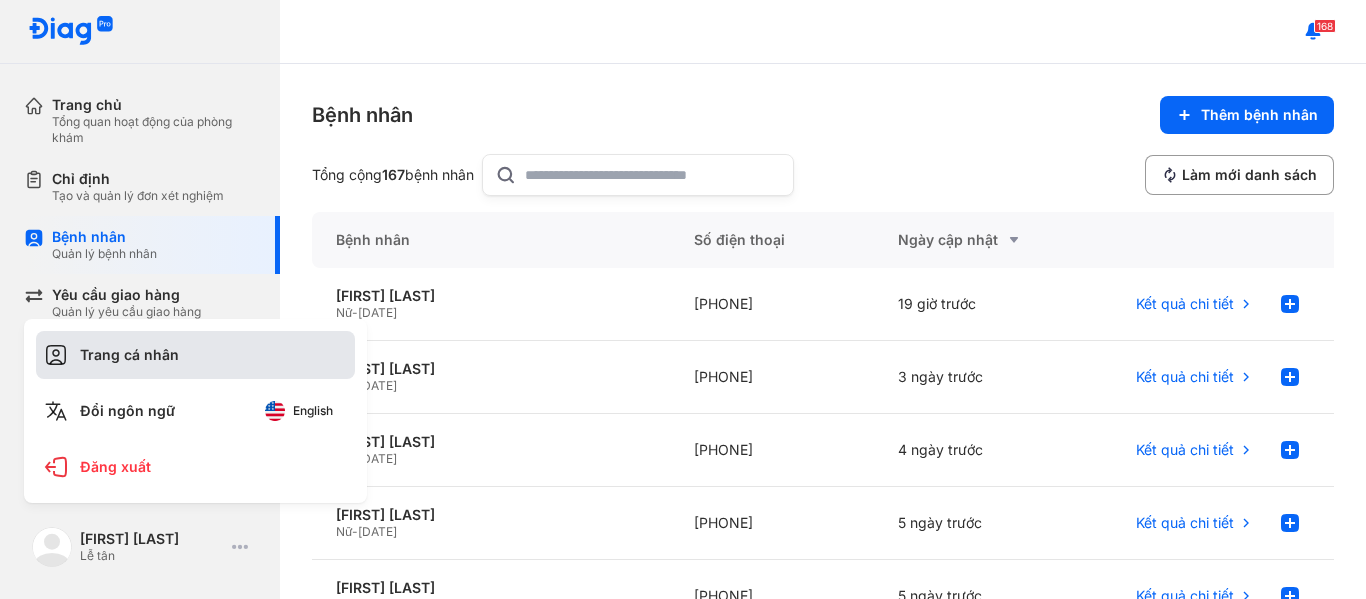 click on "Trang cá nhân" at bounding box center [195, 355] 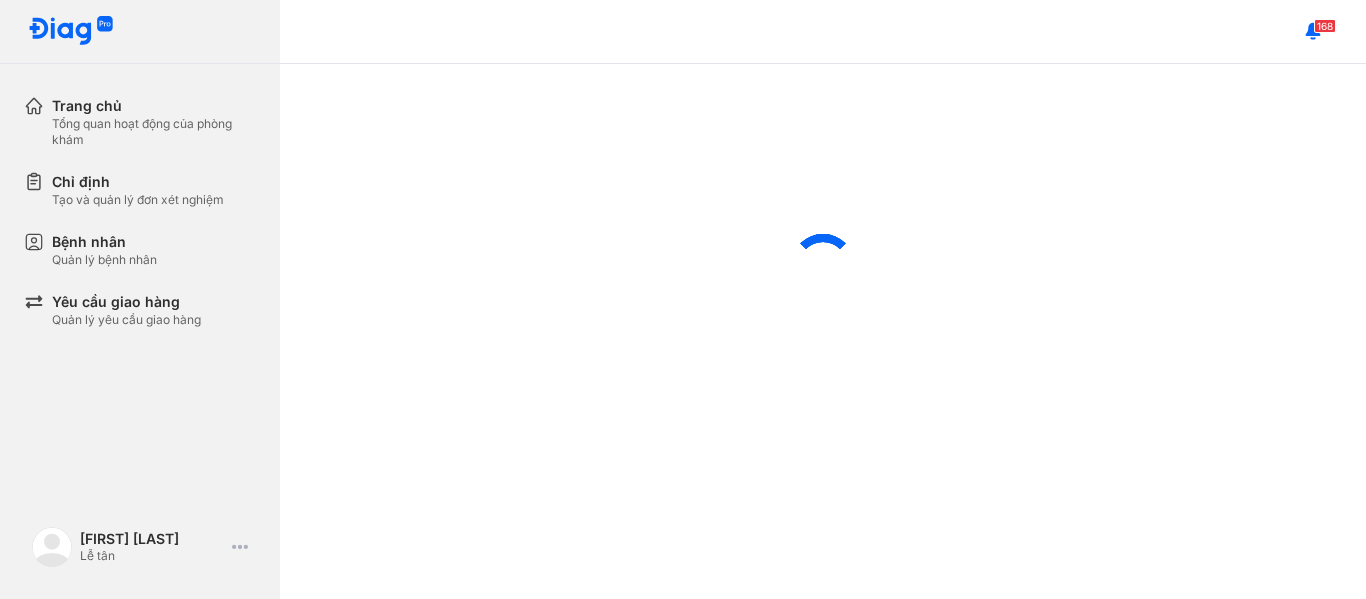 scroll, scrollTop: 0, scrollLeft: 0, axis: both 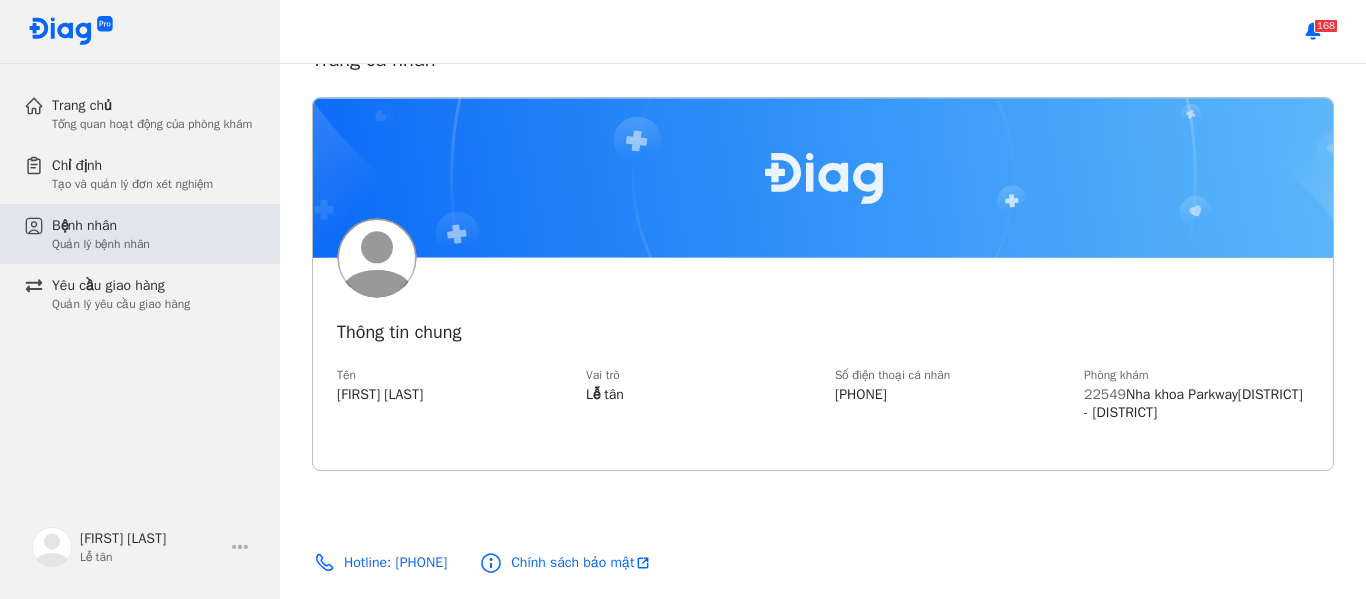 click on "Bệnh nhân" at bounding box center [101, 226] 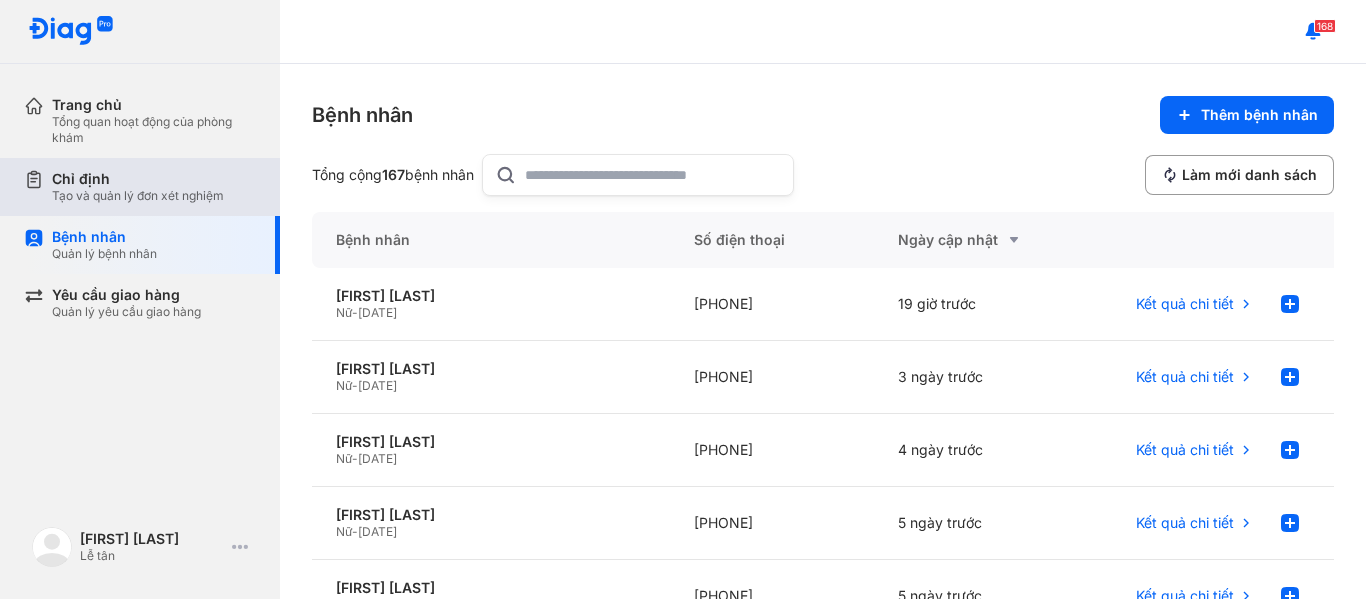 click on "Tạo và quản lý đơn xét nghiệm" at bounding box center (138, 196) 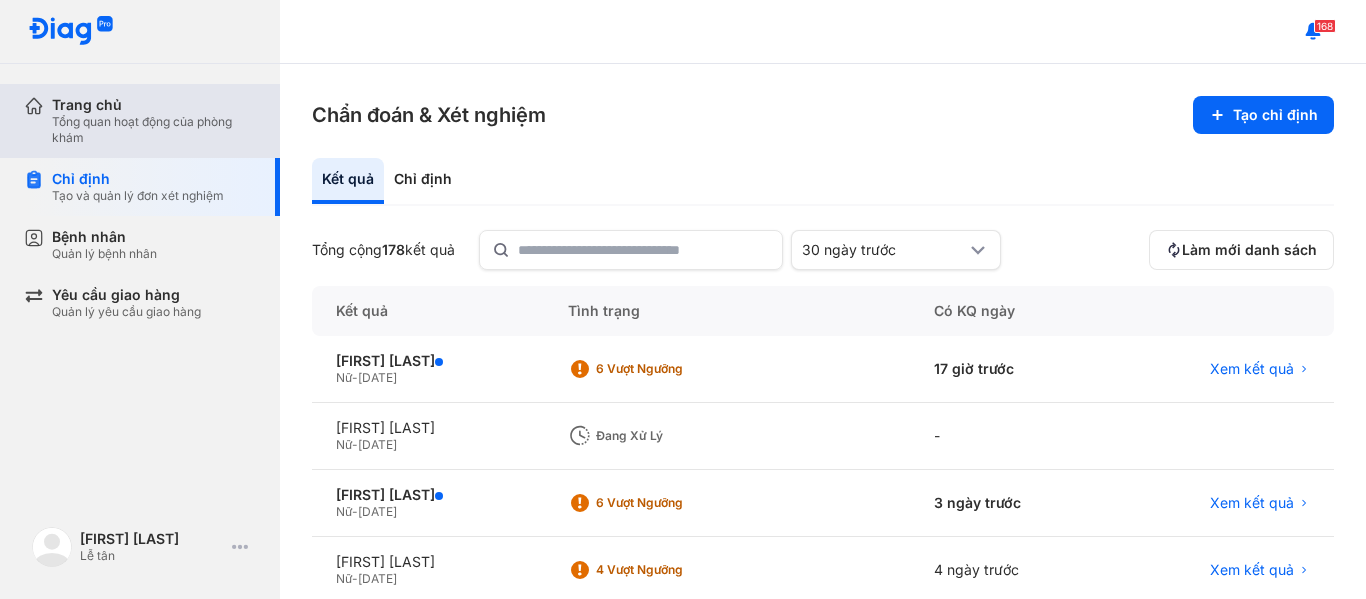click on "Tổng quan hoạt động của phòng khám" at bounding box center (154, 130) 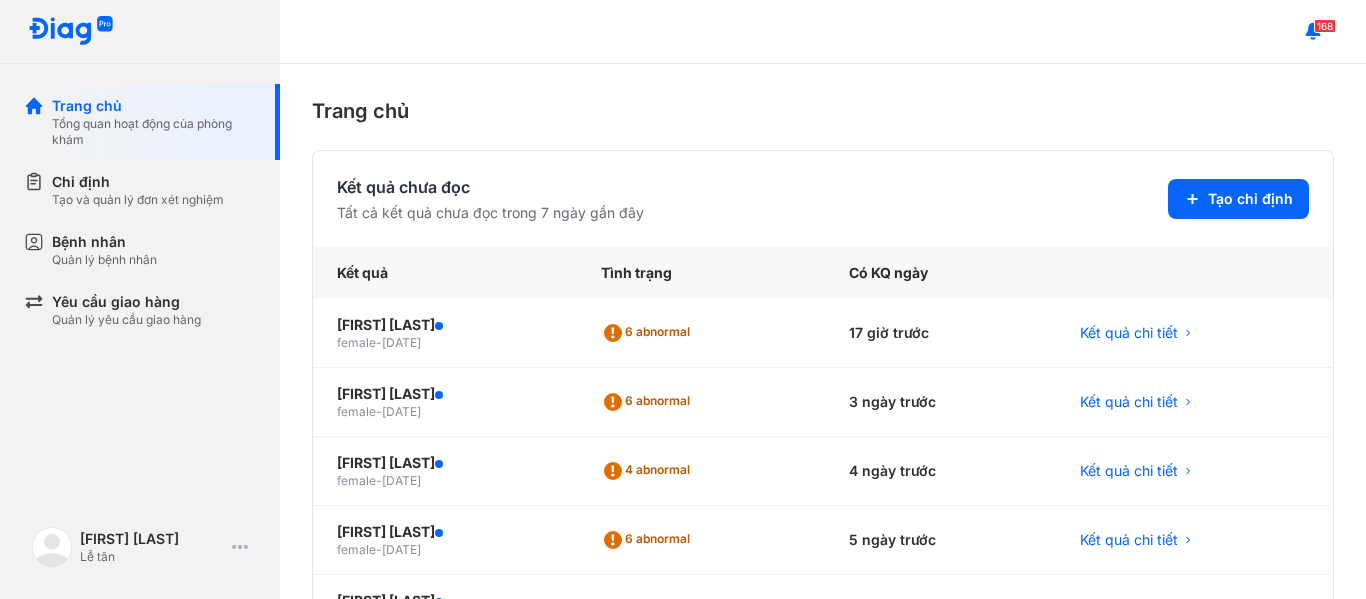 click at bounding box center [71, 31] 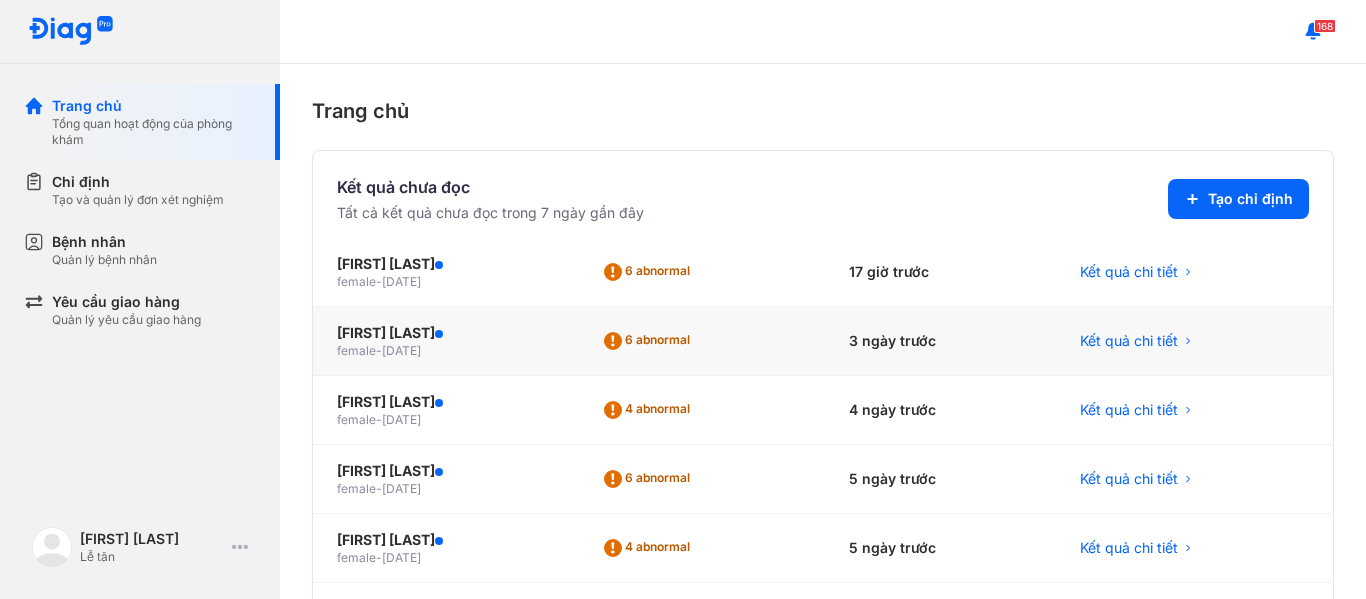 scroll, scrollTop: 24, scrollLeft: 0, axis: vertical 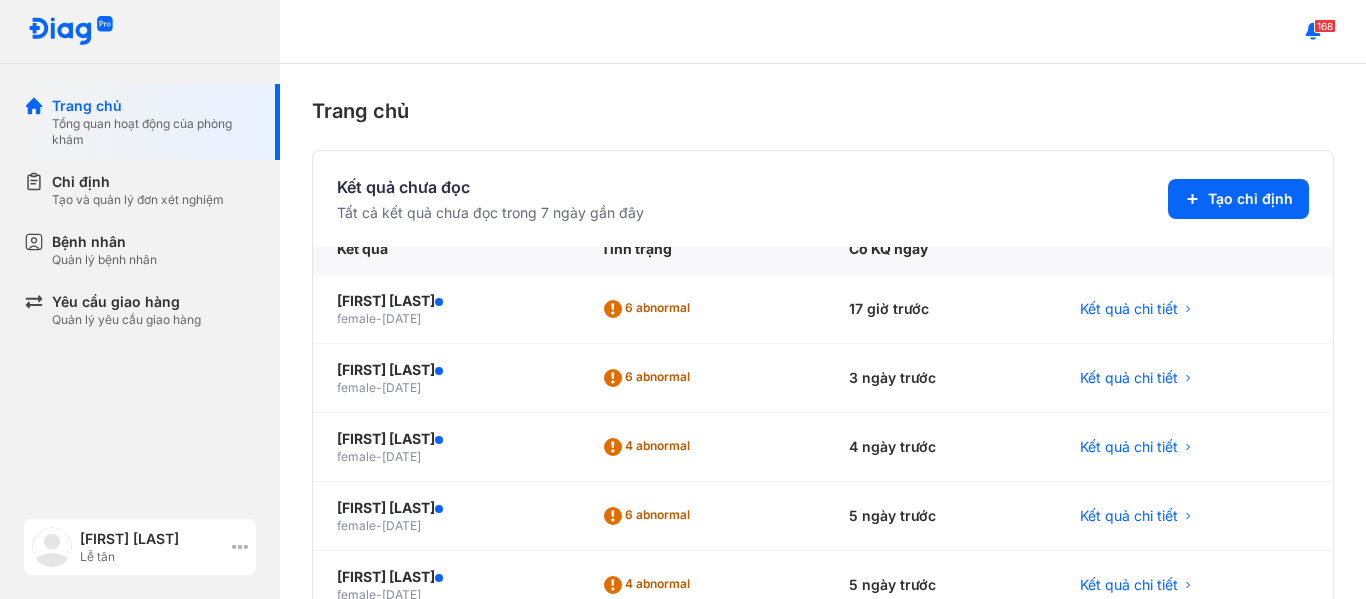 click 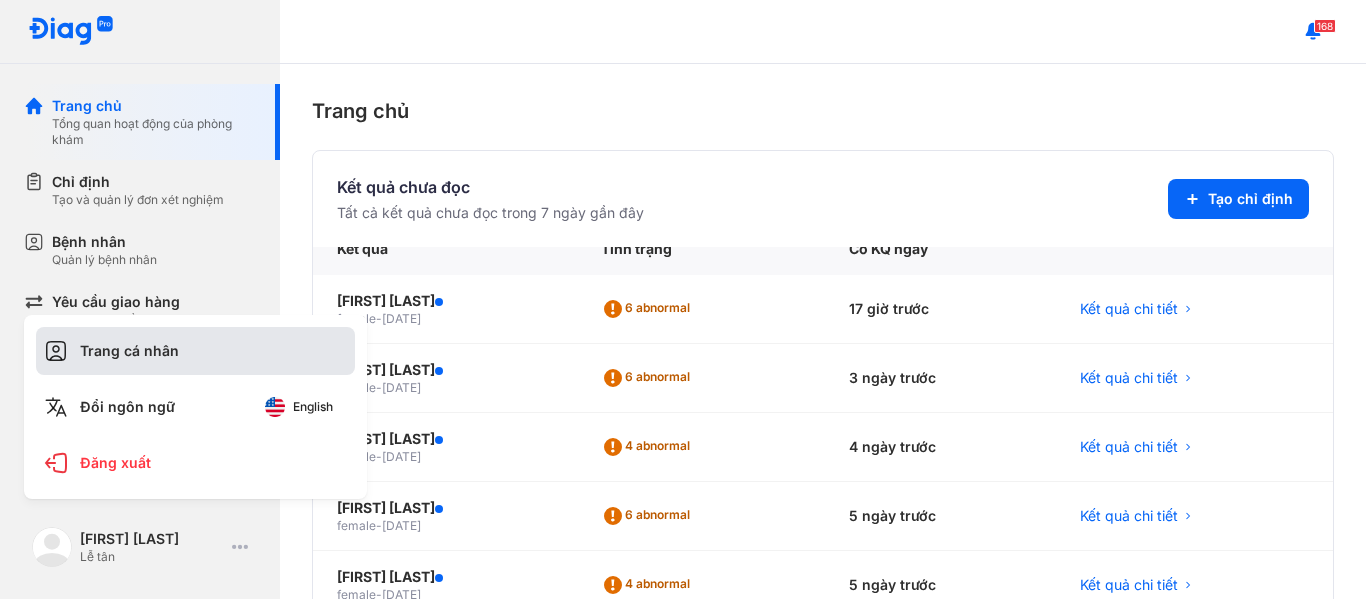 click on "Trang cá nhân" at bounding box center [195, 351] 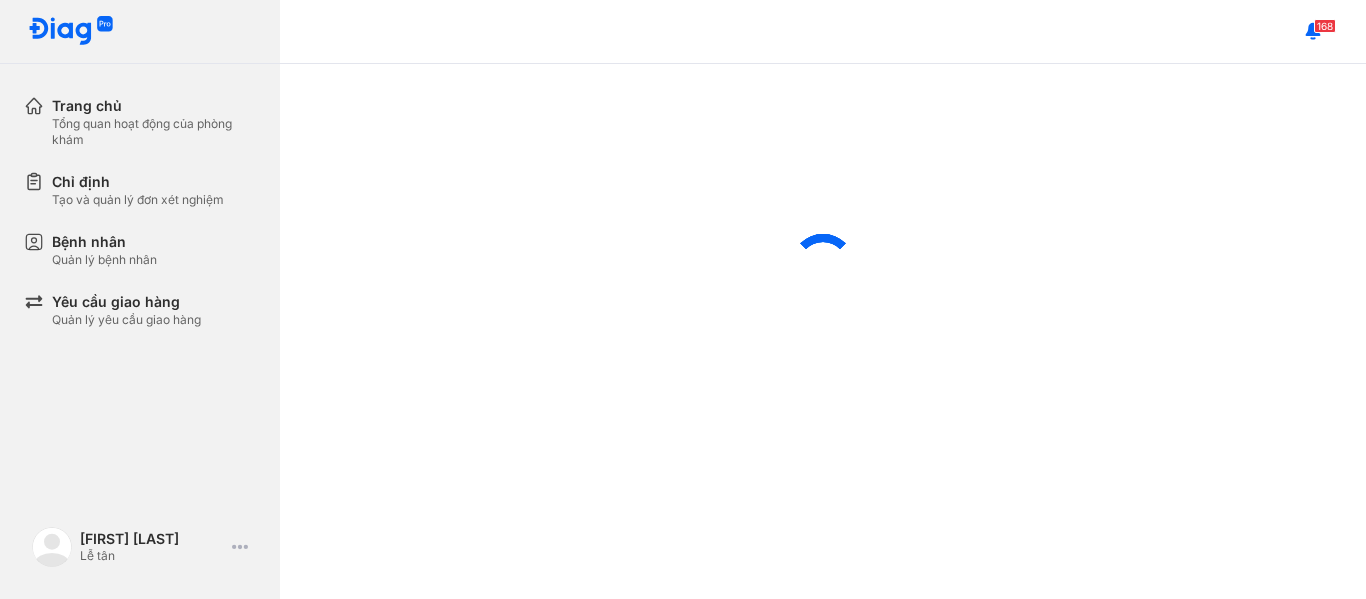 scroll, scrollTop: 0, scrollLeft: 0, axis: both 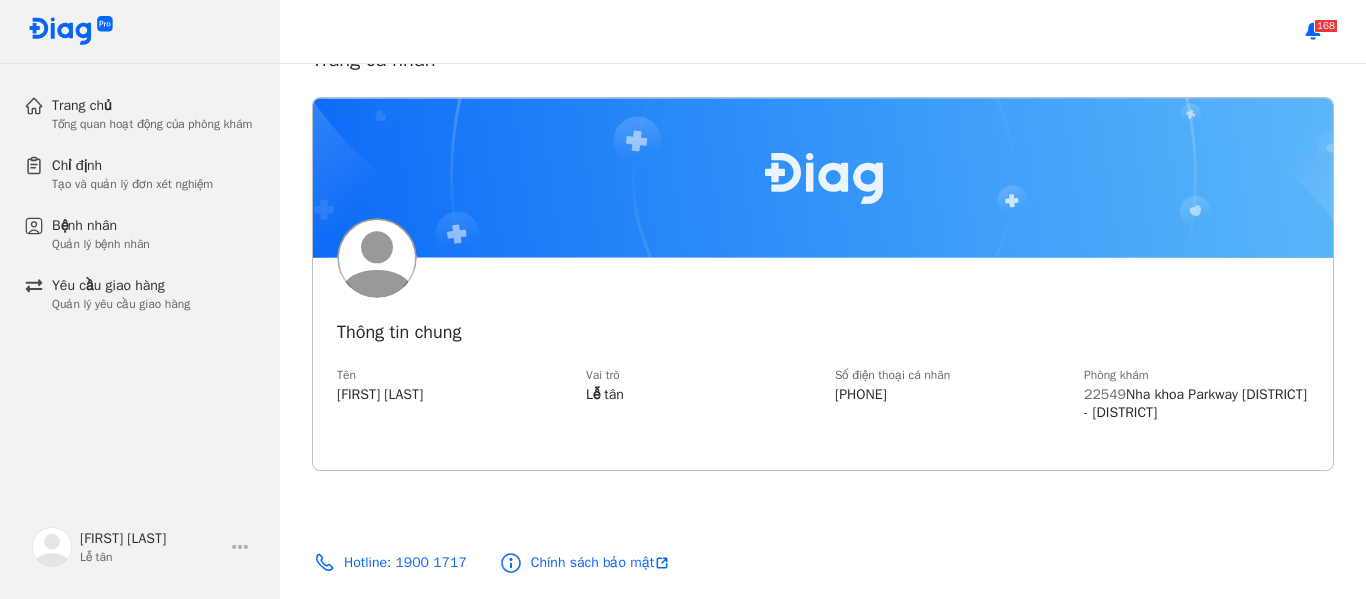 click on "22549 Nha khoa Parkway [DISTRICT] - [DISTRICT]" at bounding box center [1196, 404] 